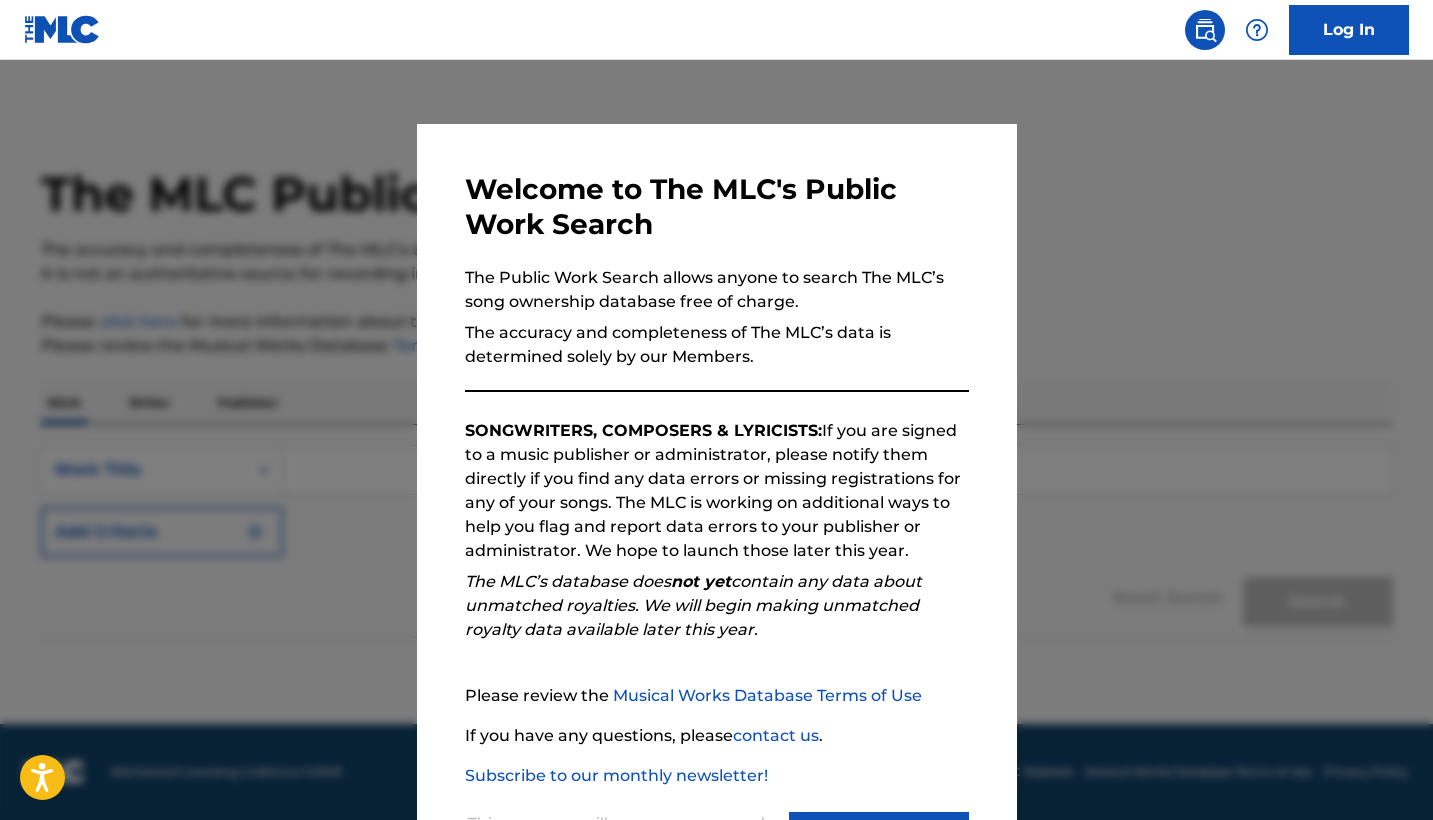 scroll, scrollTop: 0, scrollLeft: 0, axis: both 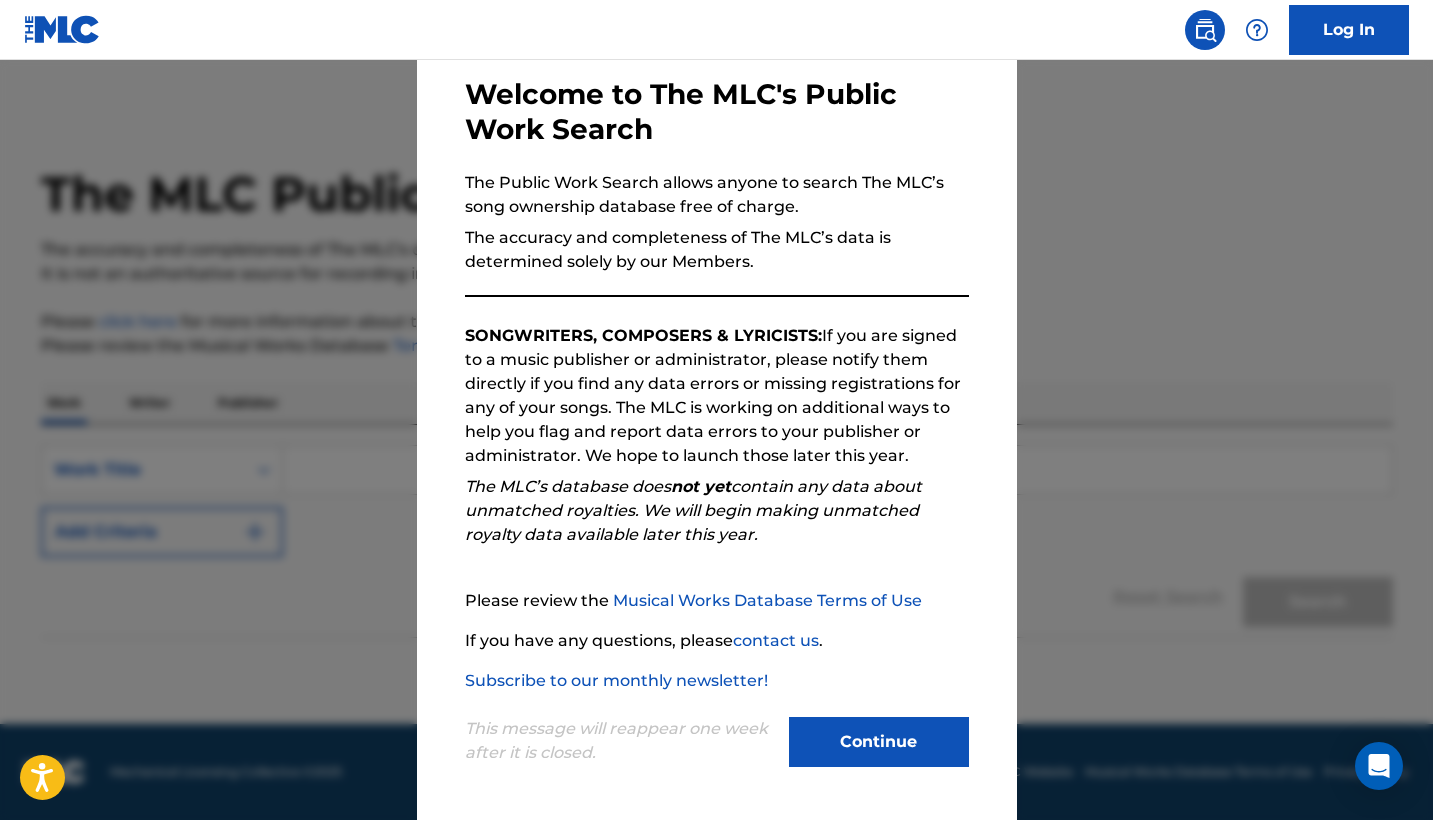 click on "Continue" at bounding box center [879, 742] 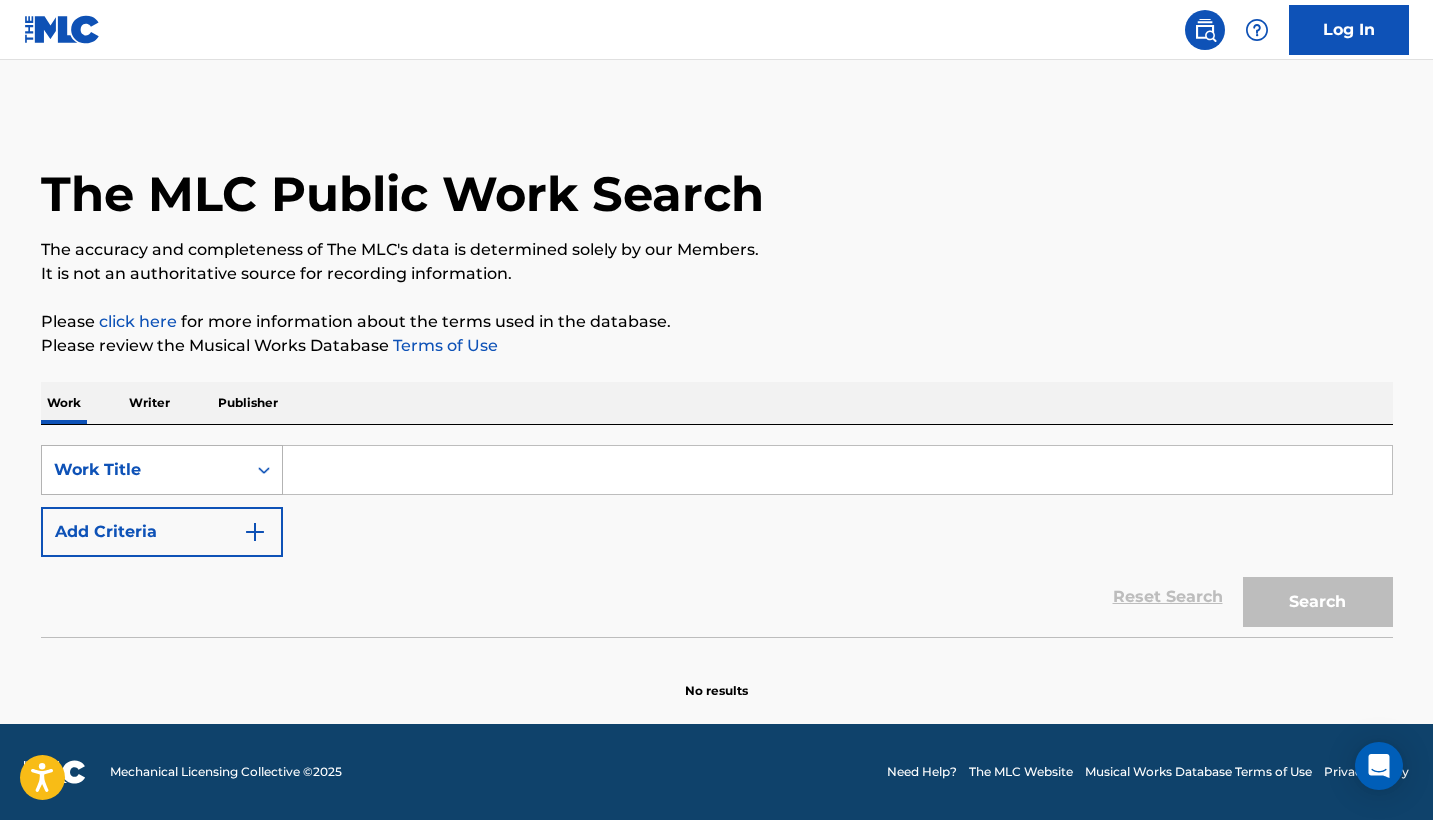 click 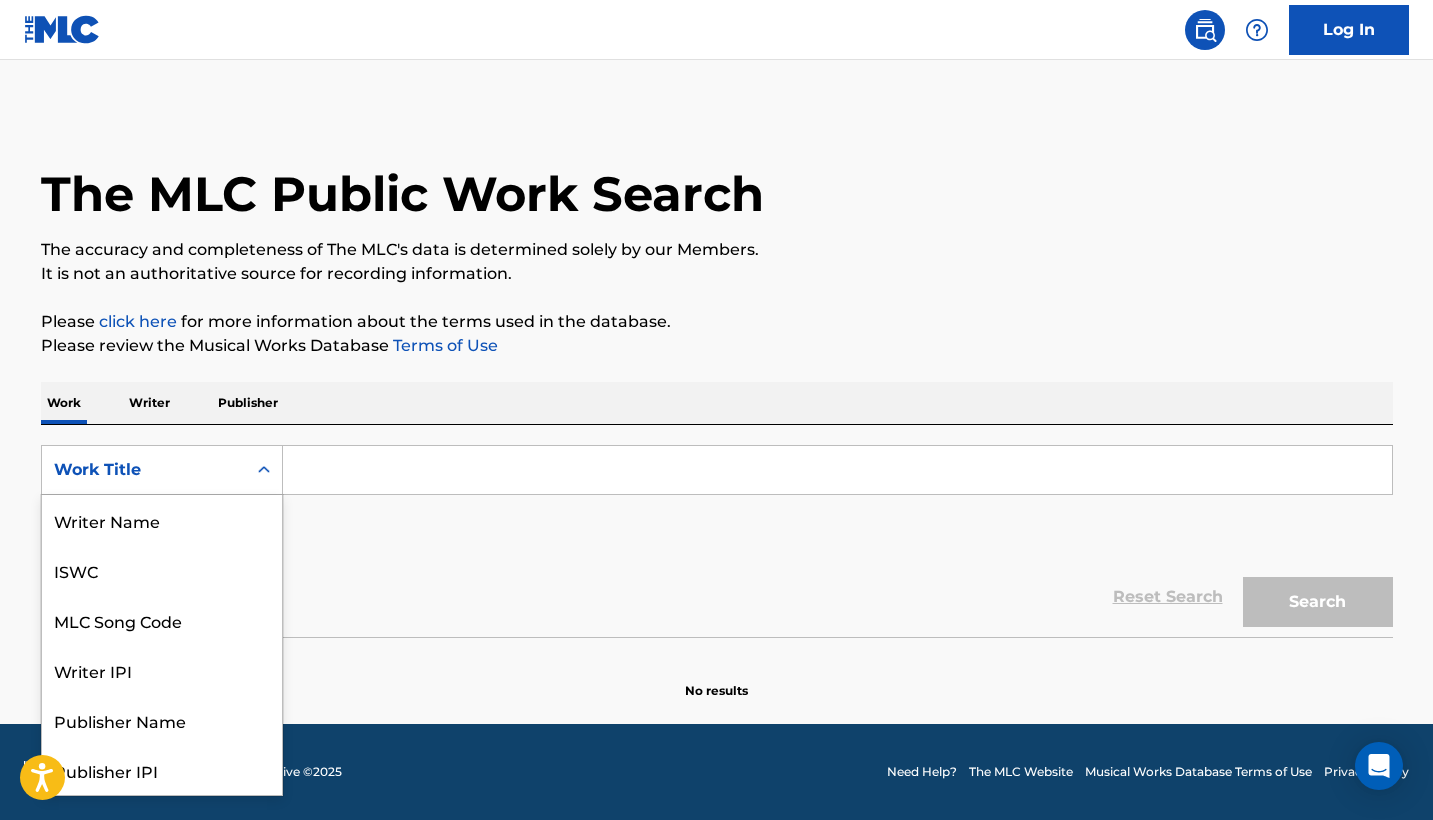 scroll, scrollTop: 100, scrollLeft: 0, axis: vertical 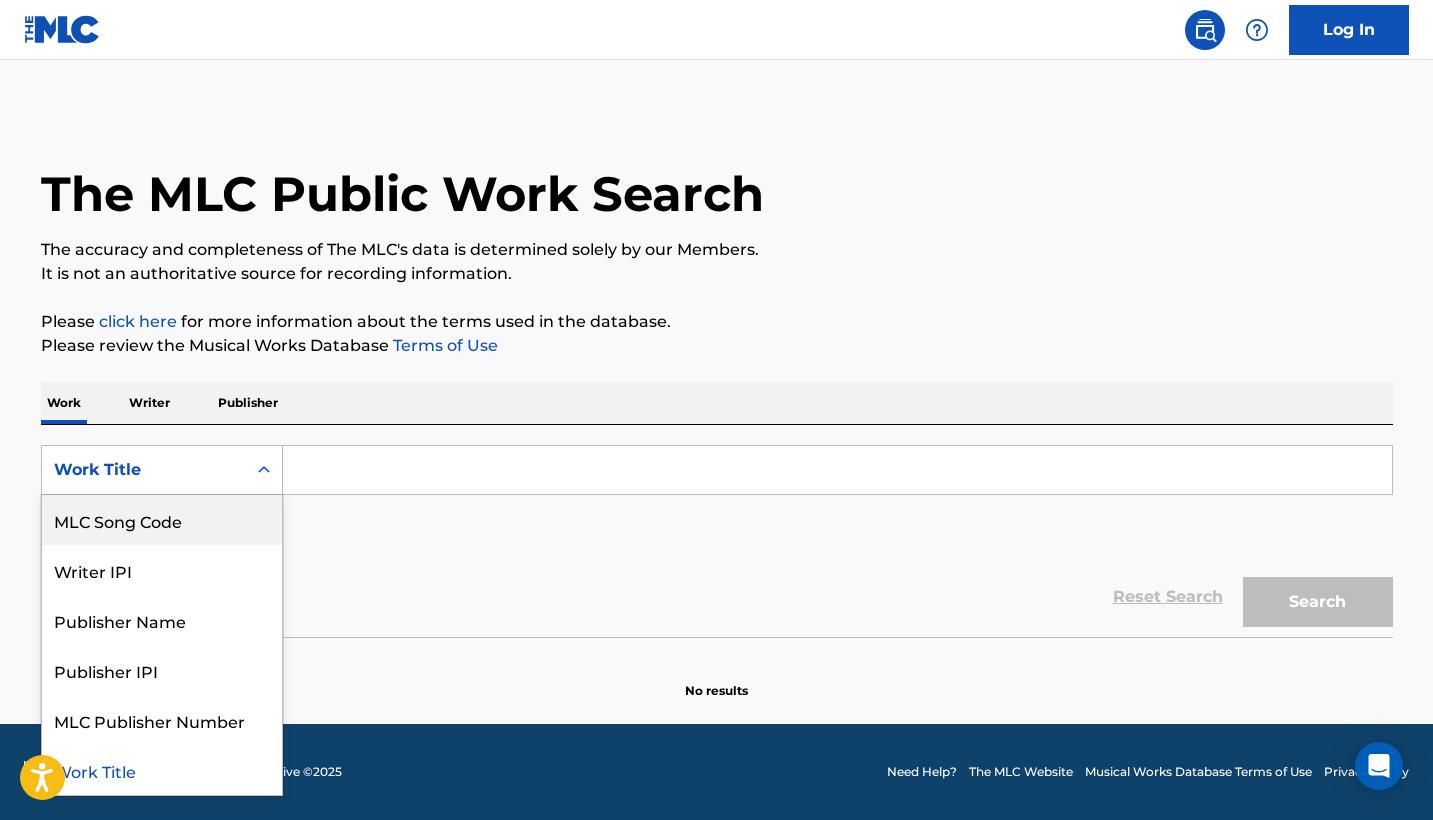 click on "Writer" at bounding box center (149, 403) 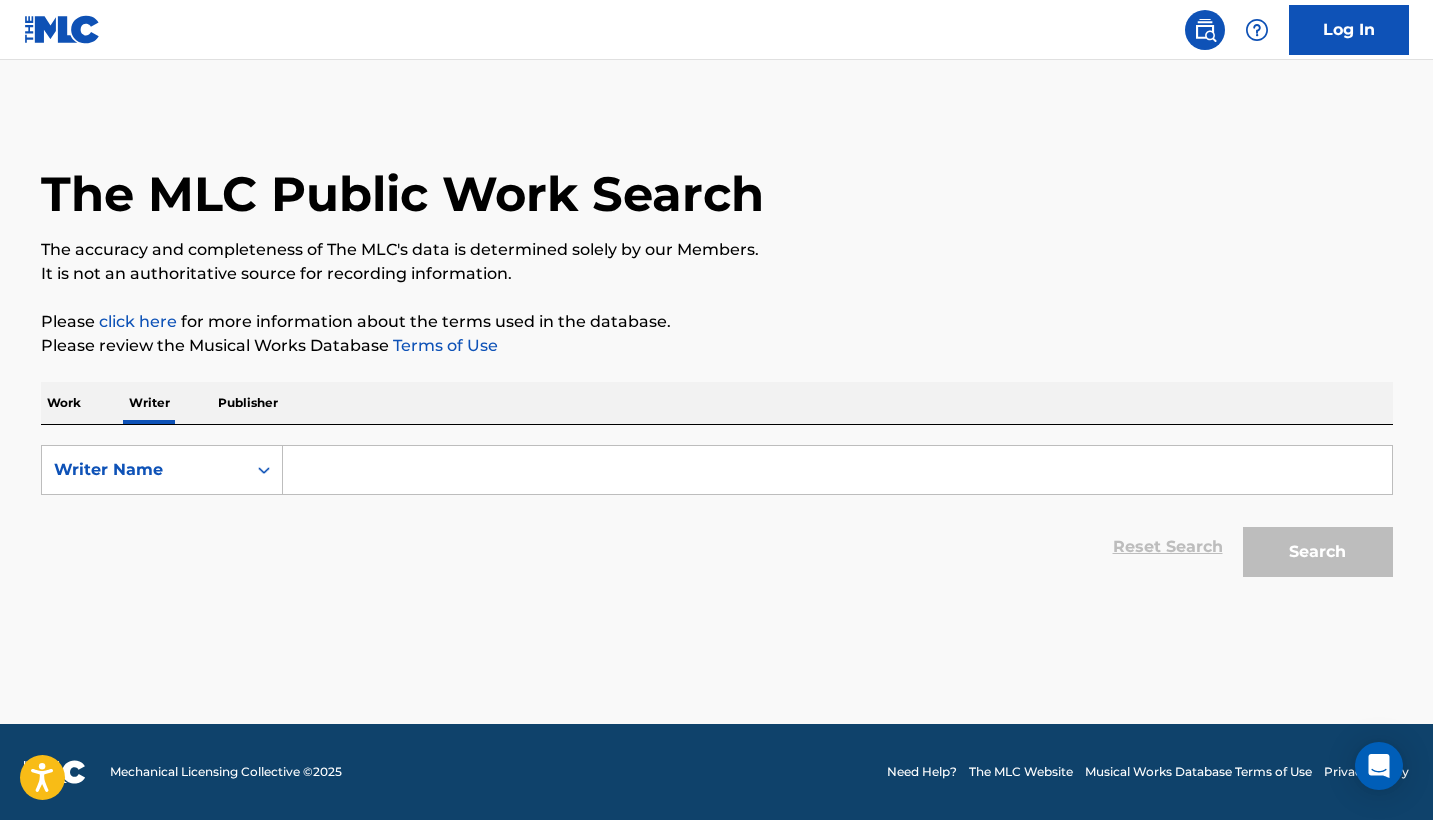 click at bounding box center (837, 470) 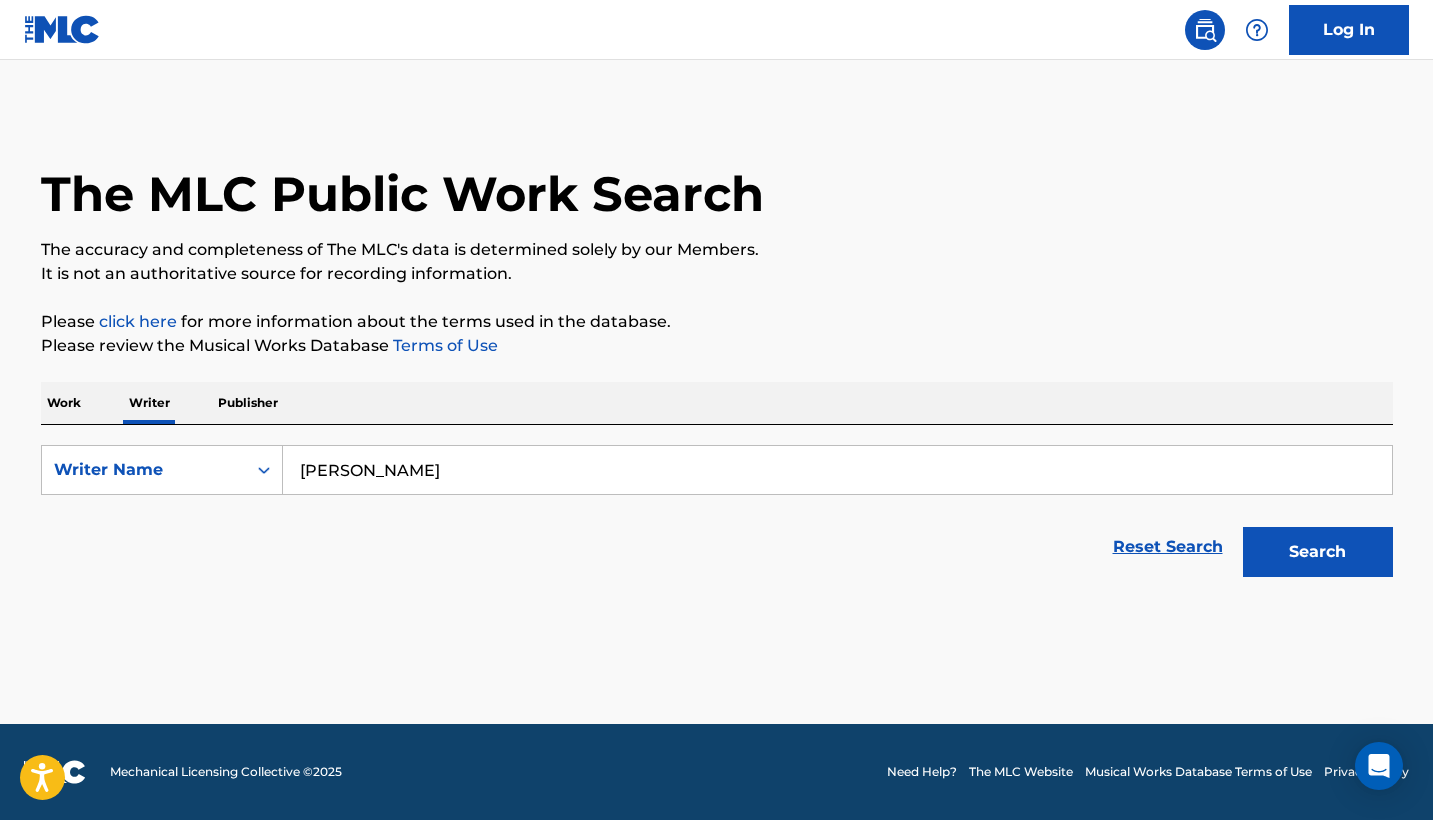 type on "[PERSON_NAME]" 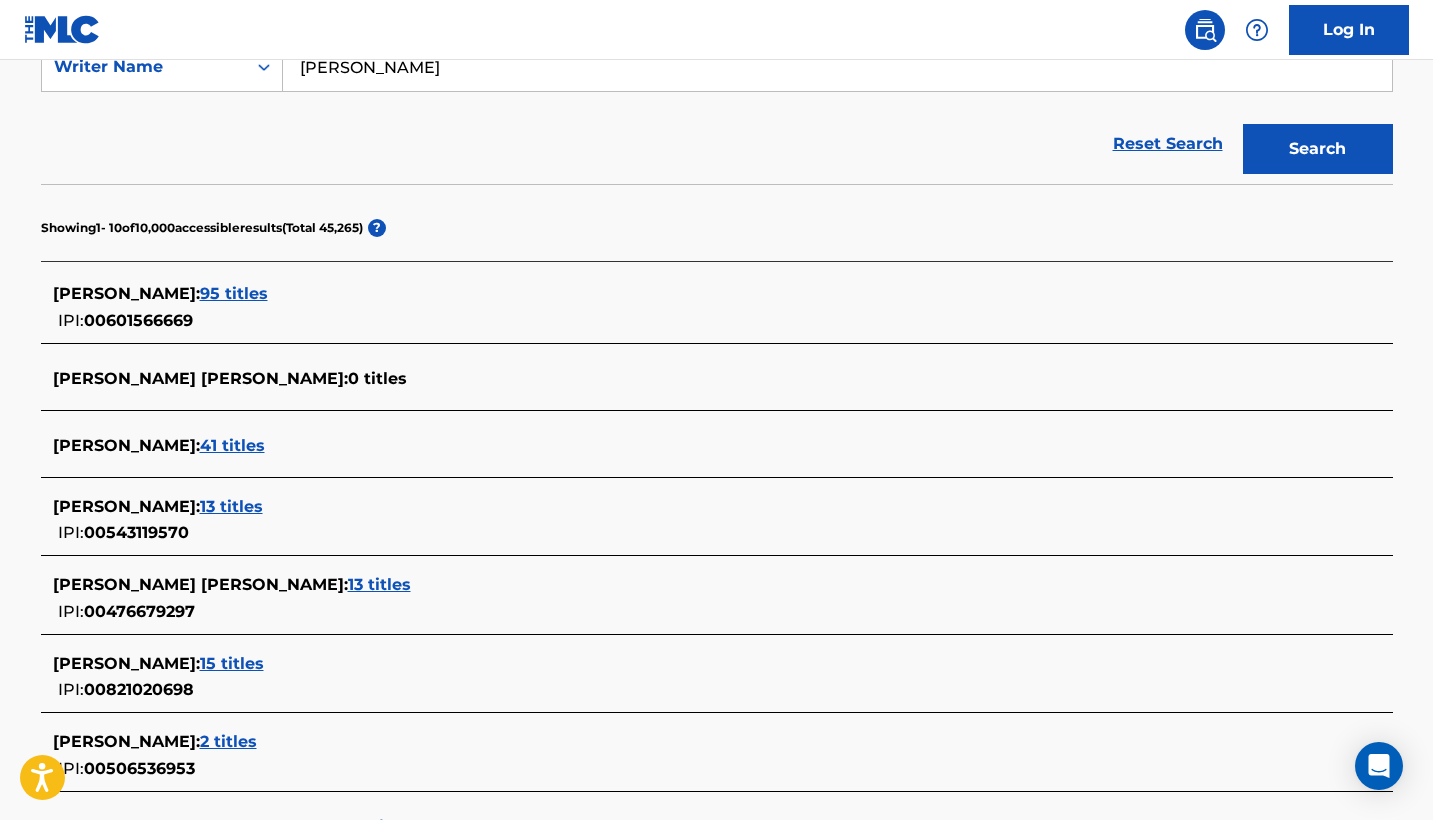 scroll, scrollTop: 377, scrollLeft: 0, axis: vertical 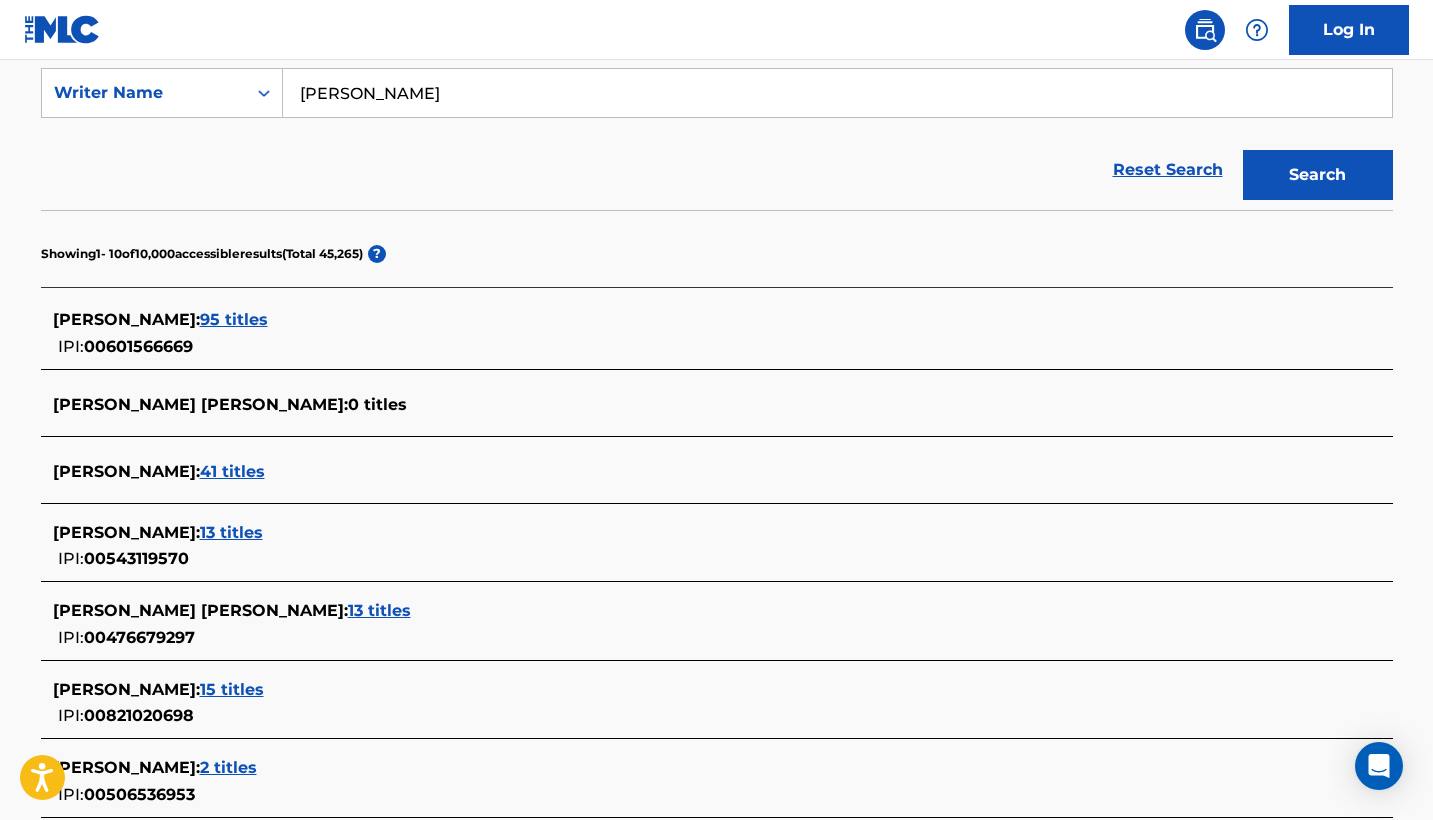 click on "Showing  1  -   10  of  10,000  accessible  results  (Total   45,265 ) ?" at bounding box center (717, 248) 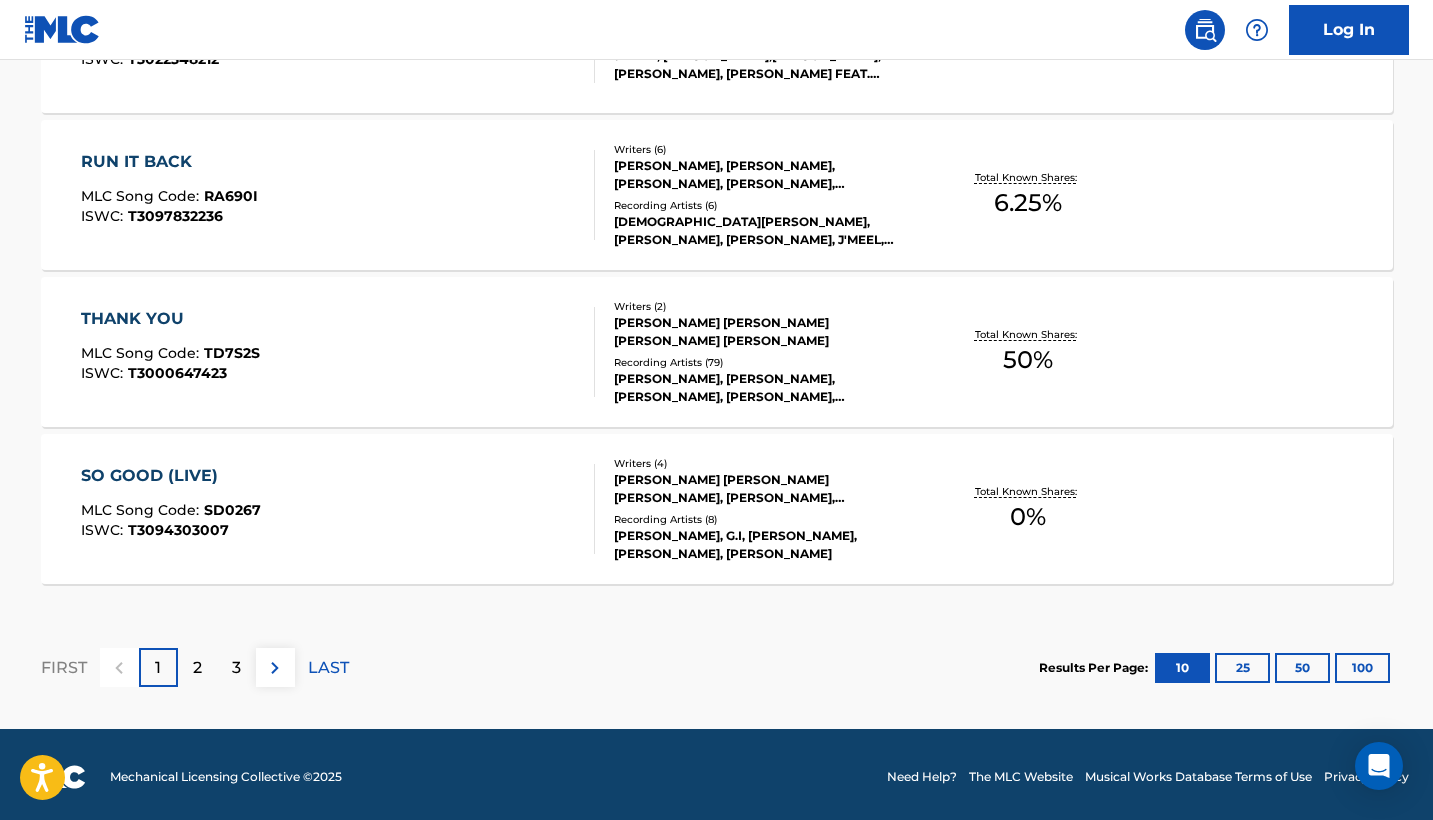 scroll, scrollTop: 1708, scrollLeft: 0, axis: vertical 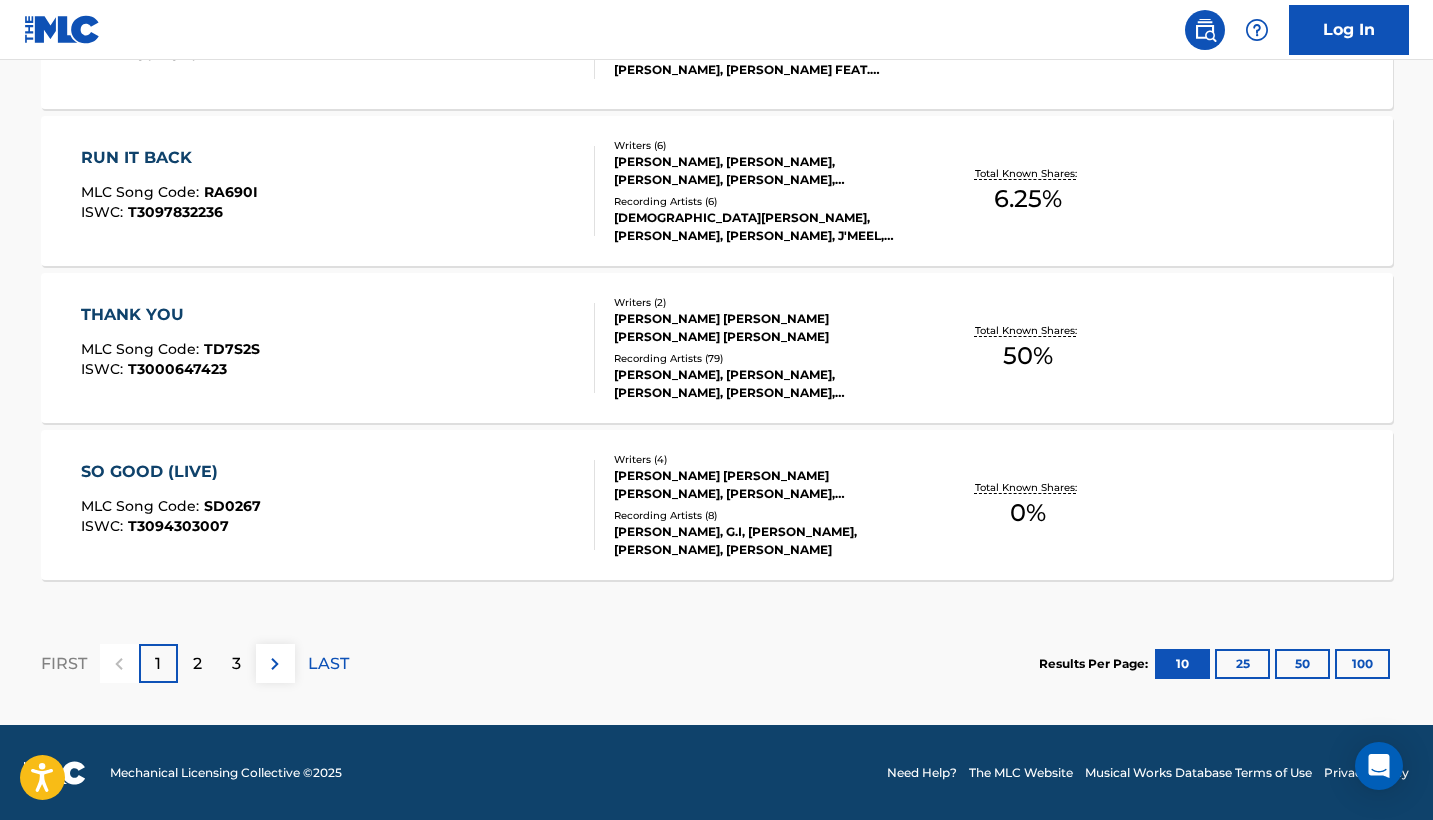 click on "100" at bounding box center (1362, 664) 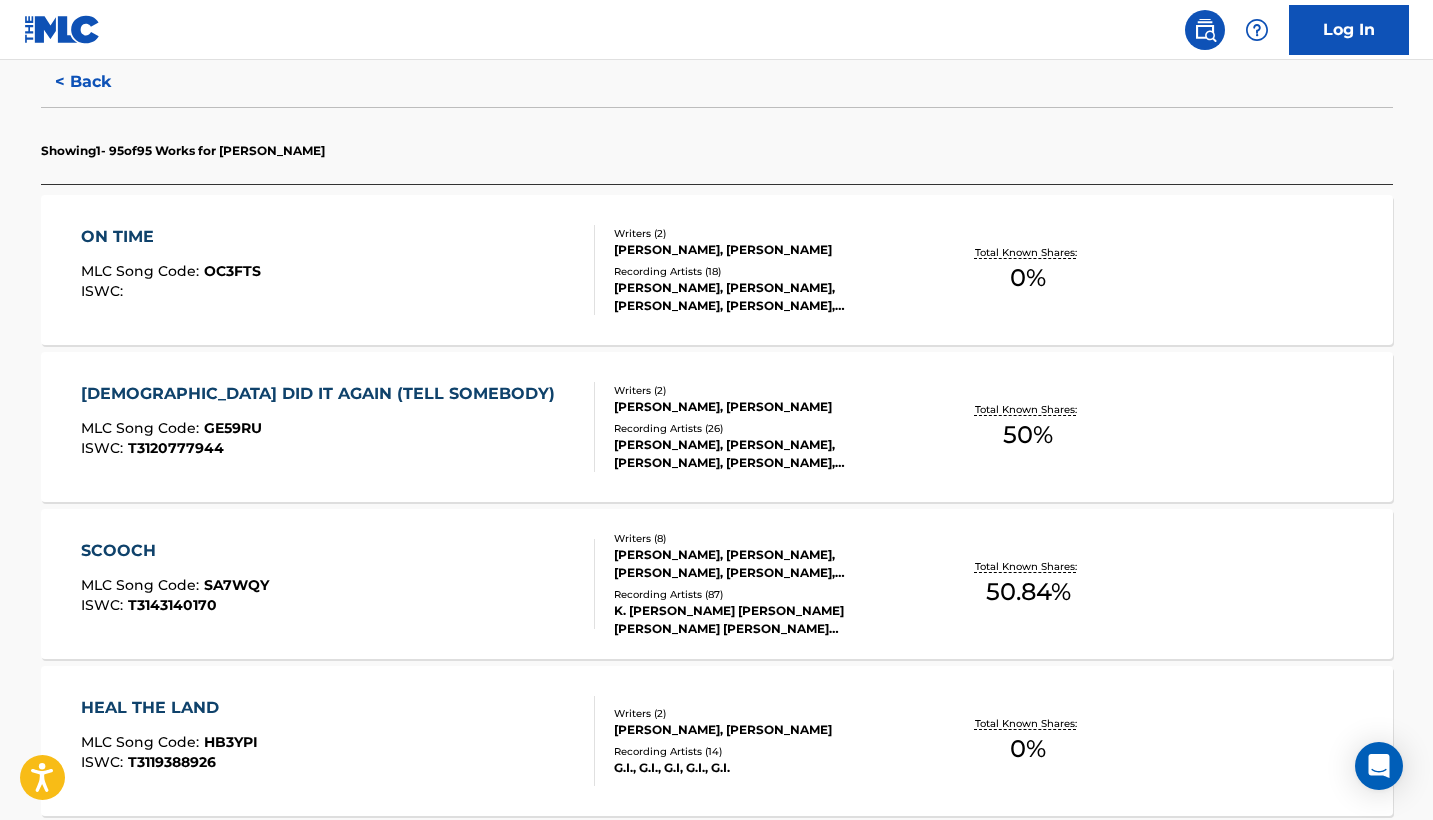 scroll, scrollTop: 533, scrollLeft: 0, axis: vertical 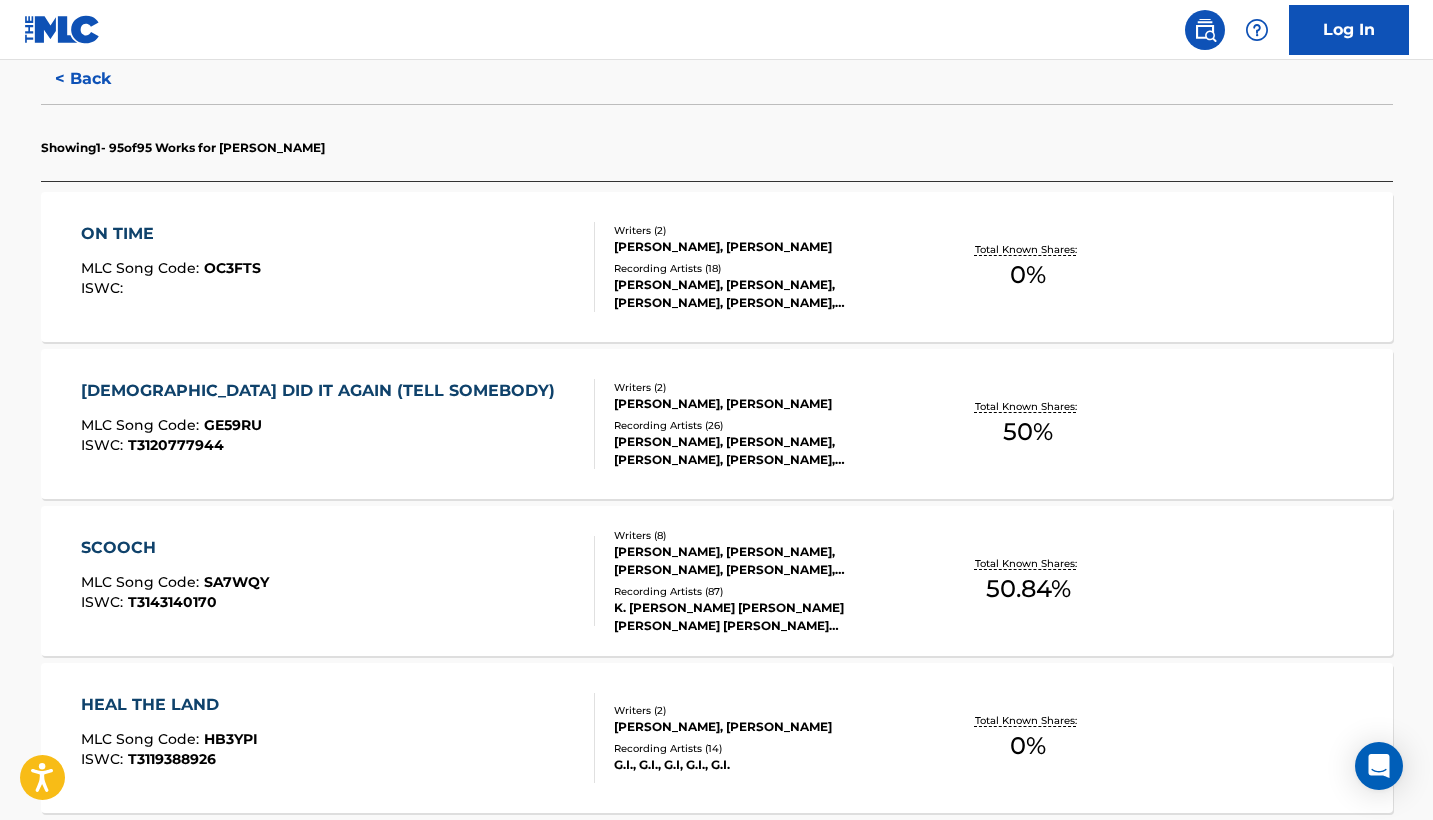 click on "Log In" at bounding box center (1349, 30) 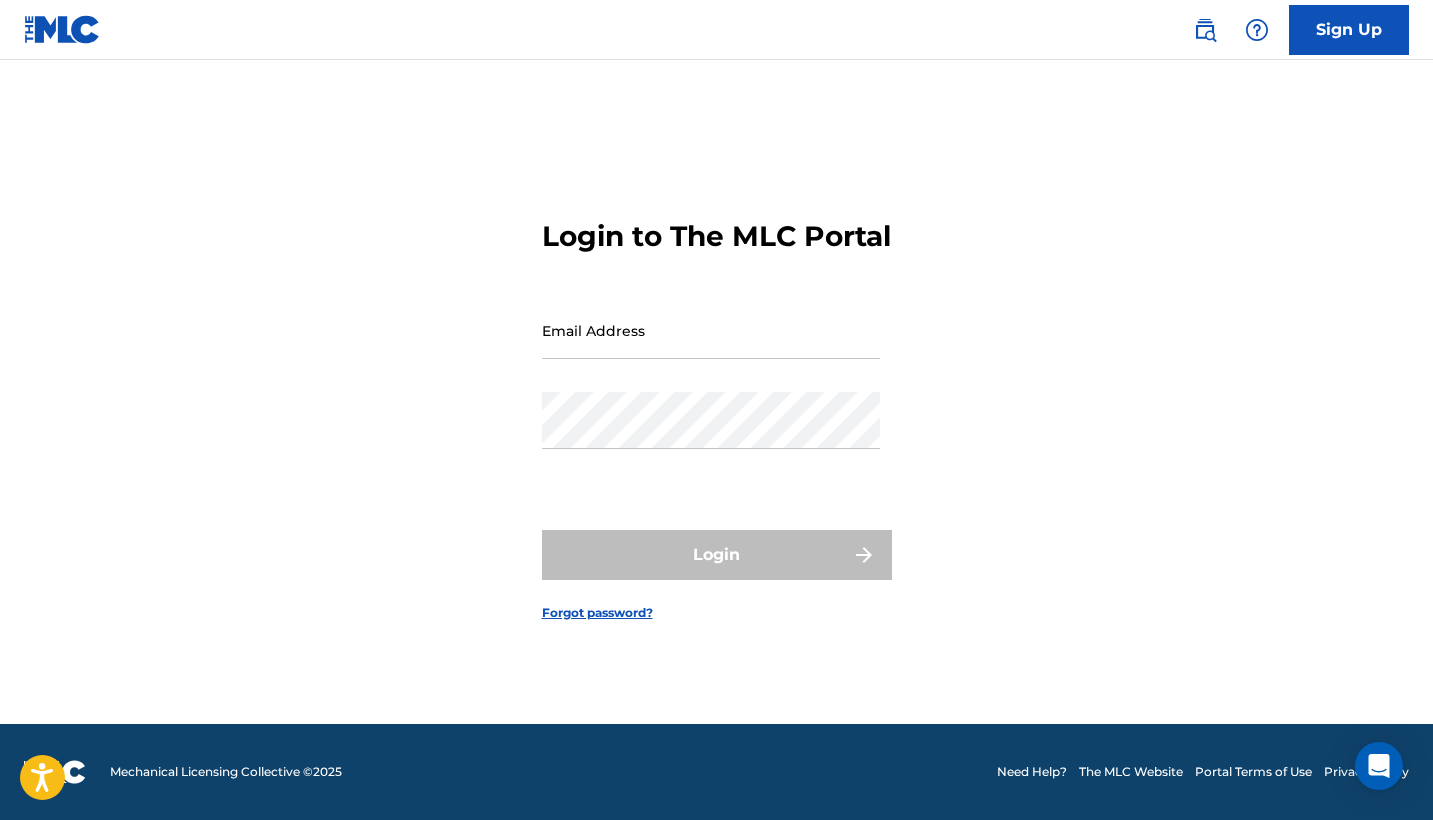 scroll, scrollTop: 0, scrollLeft: 0, axis: both 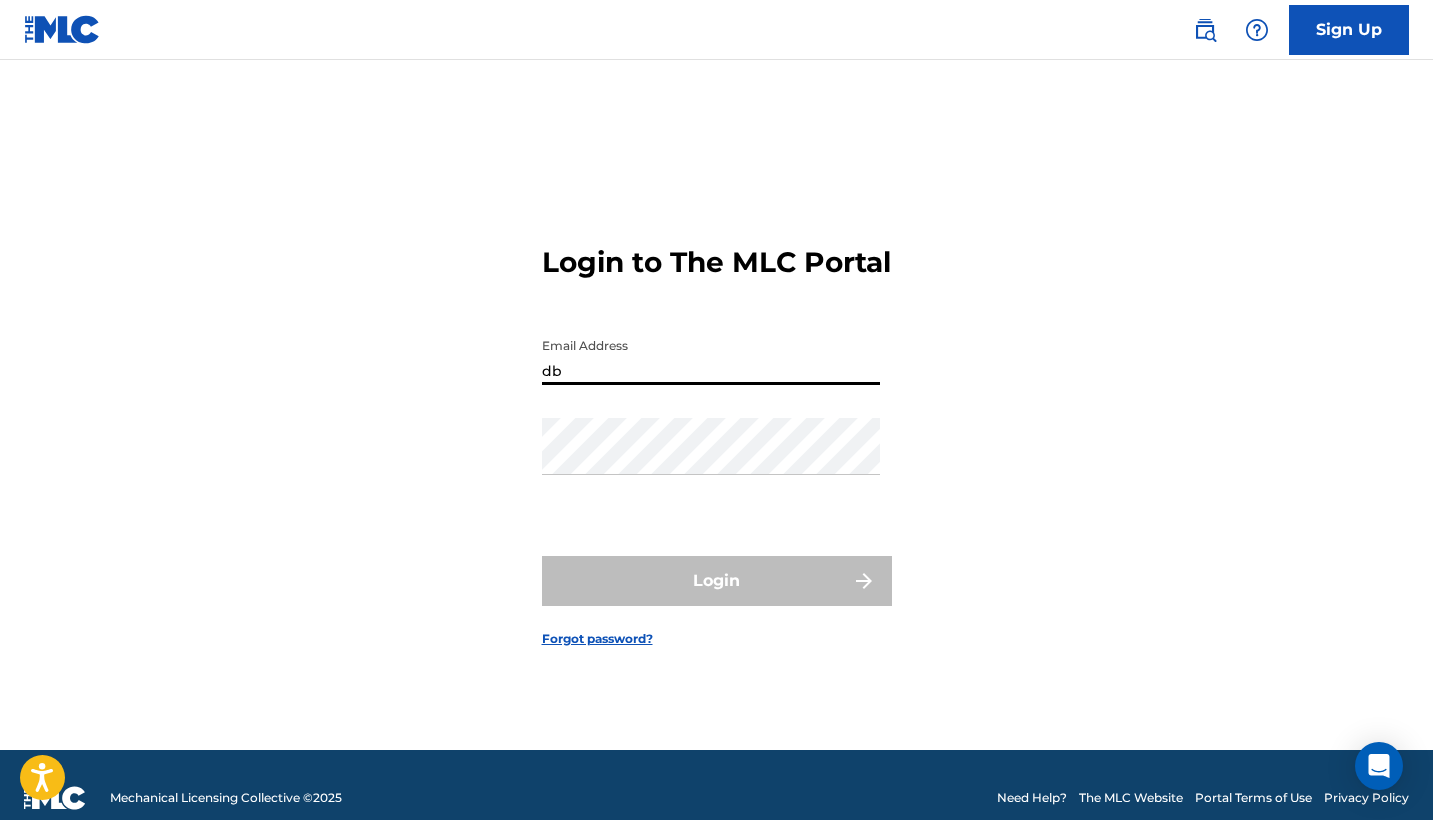 type on "db" 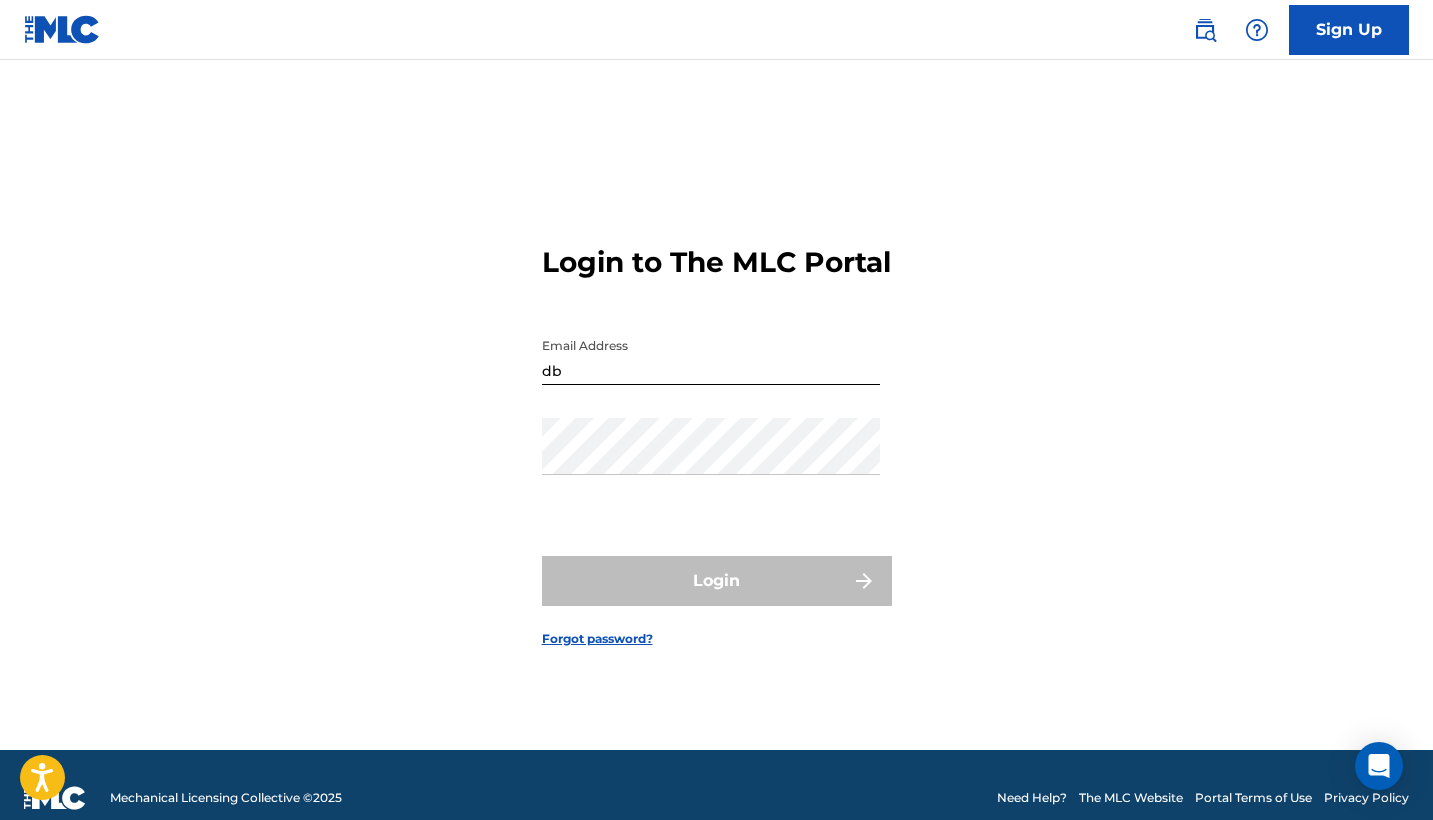 click on "Forgot password?" at bounding box center [597, 639] 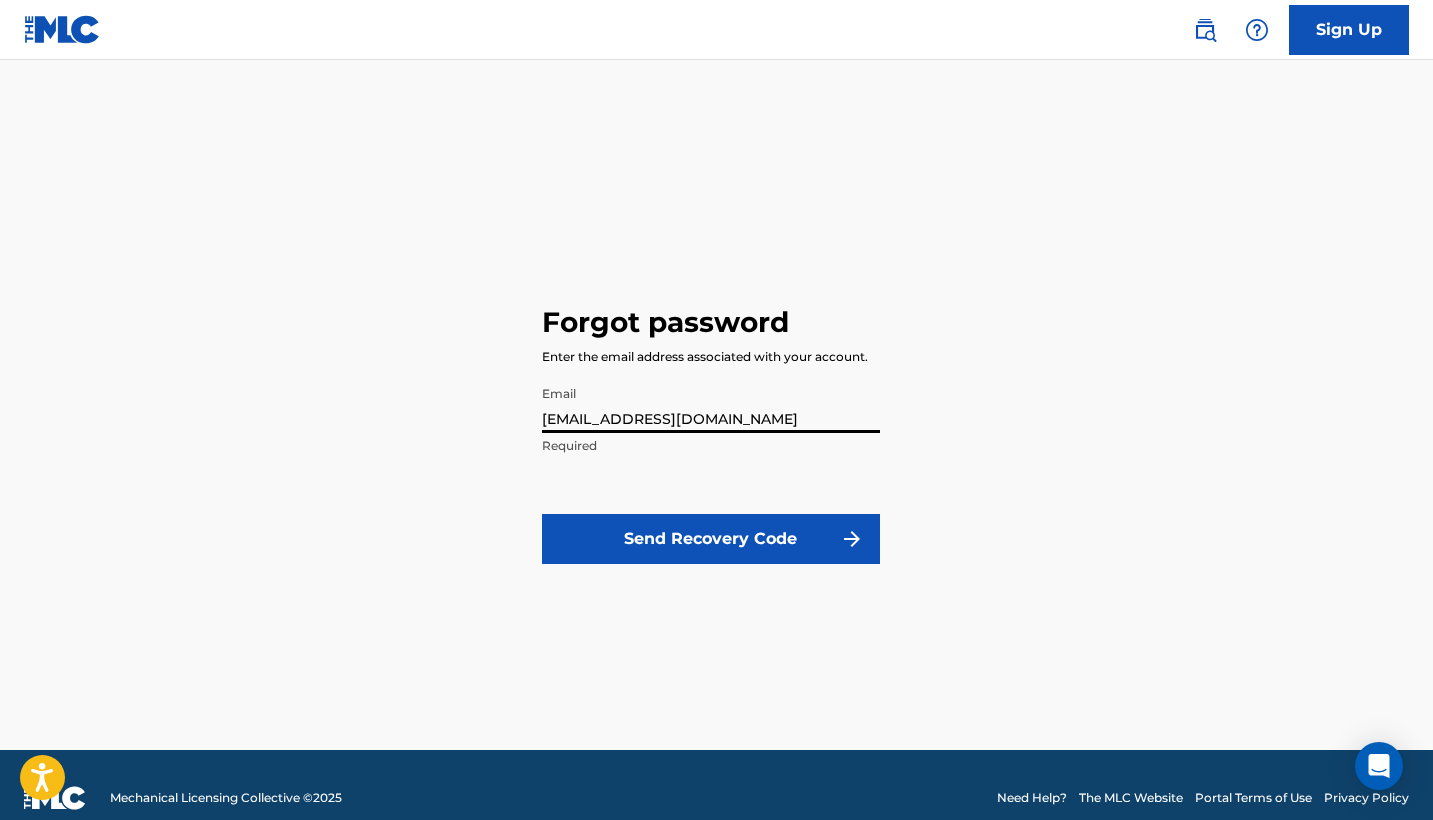 type on "[EMAIL_ADDRESS][DOMAIN_NAME]" 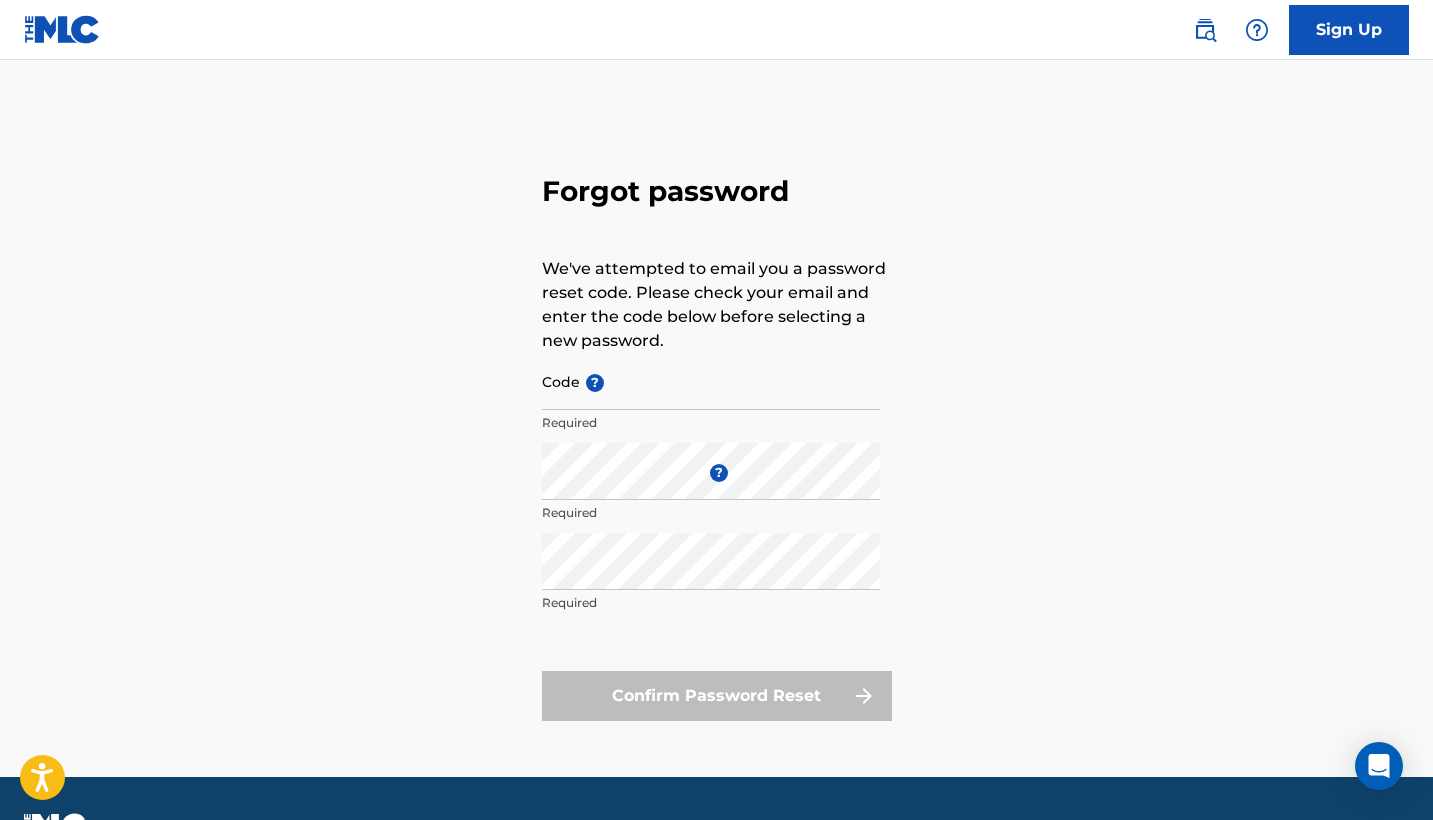 click on "Code ?" at bounding box center [711, 381] 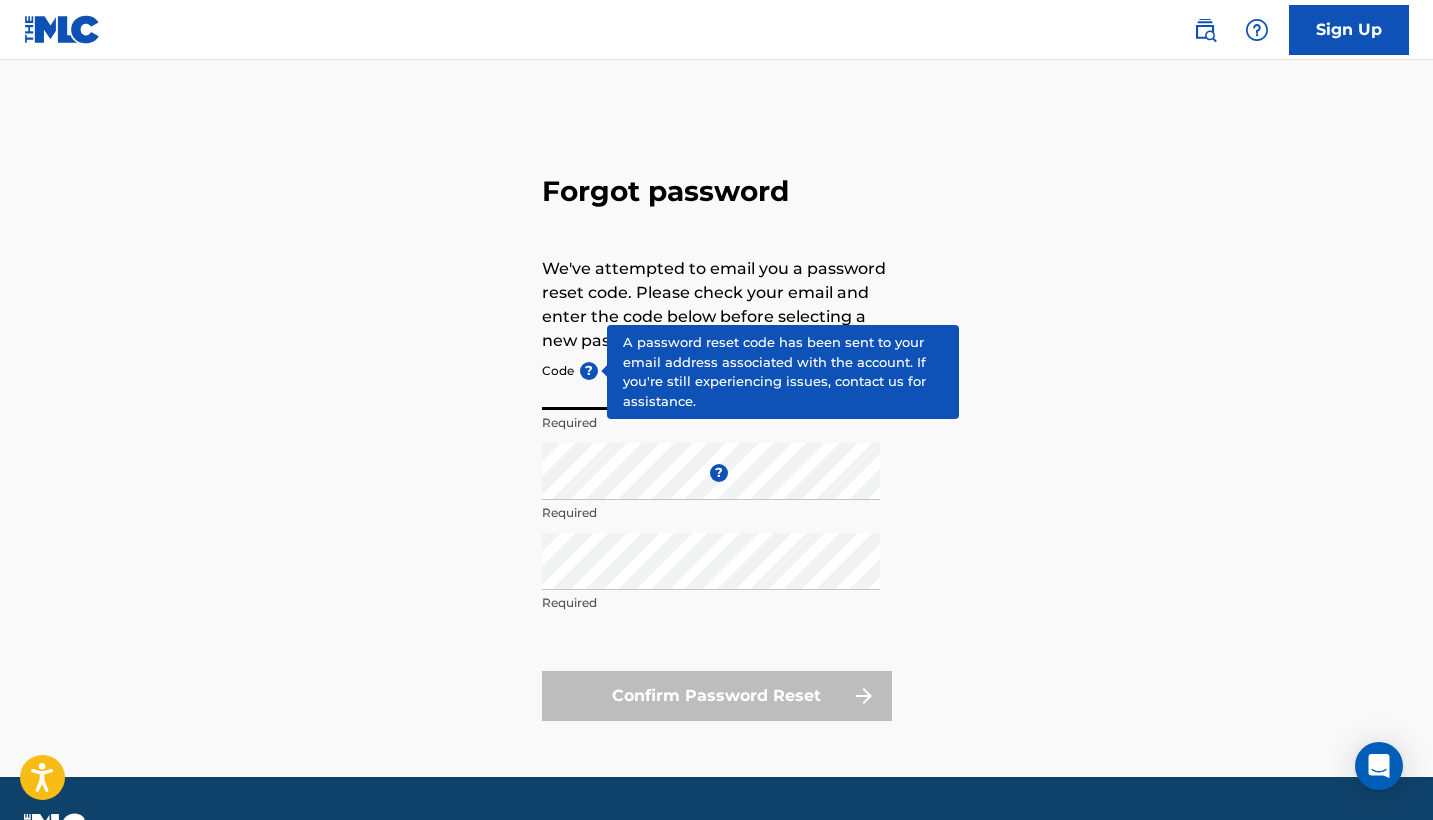 click on "Code ?" at bounding box center [711, 381] 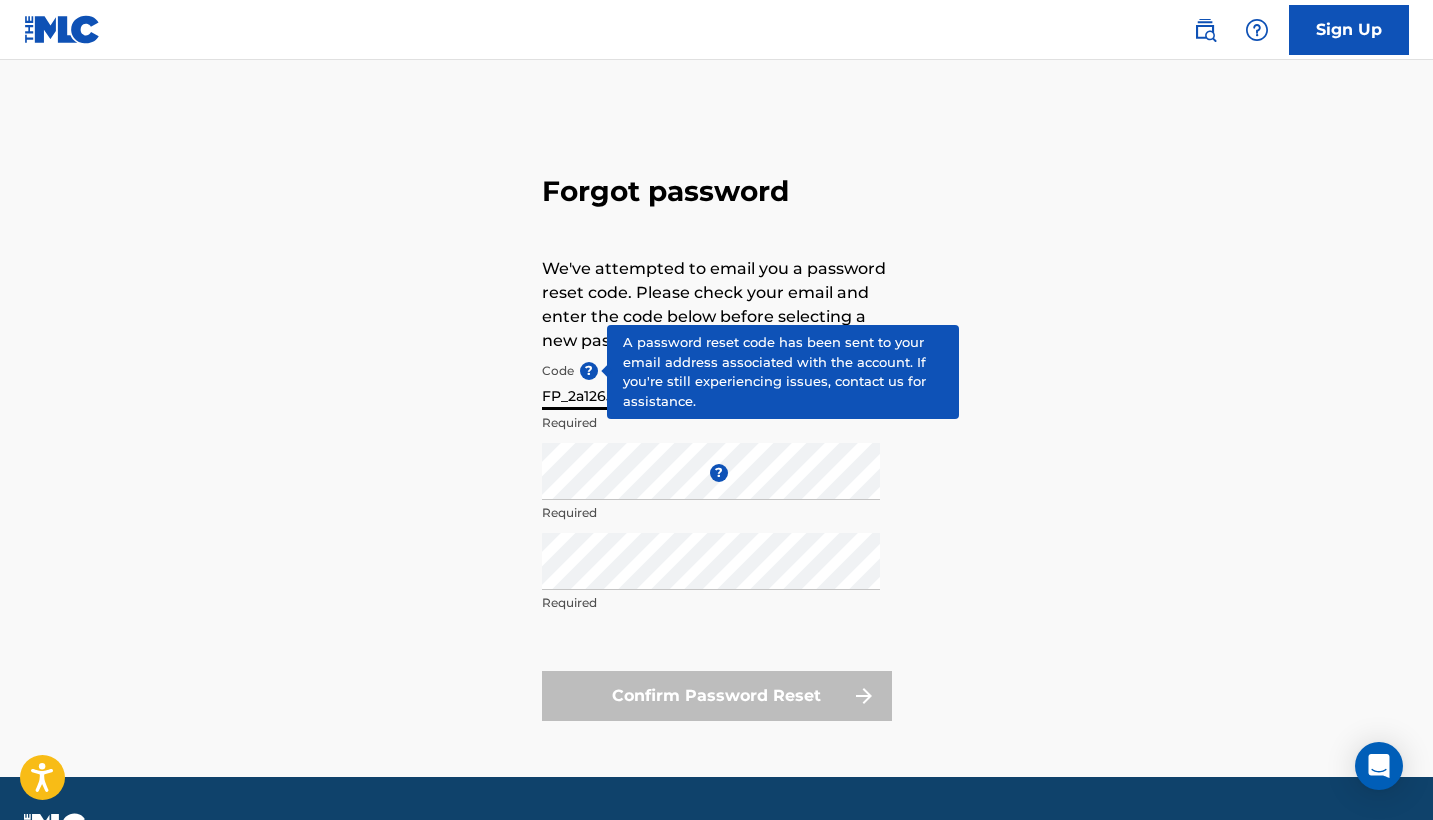 type on "FP_2a12655ec0c4262a7bb8dc935fe0" 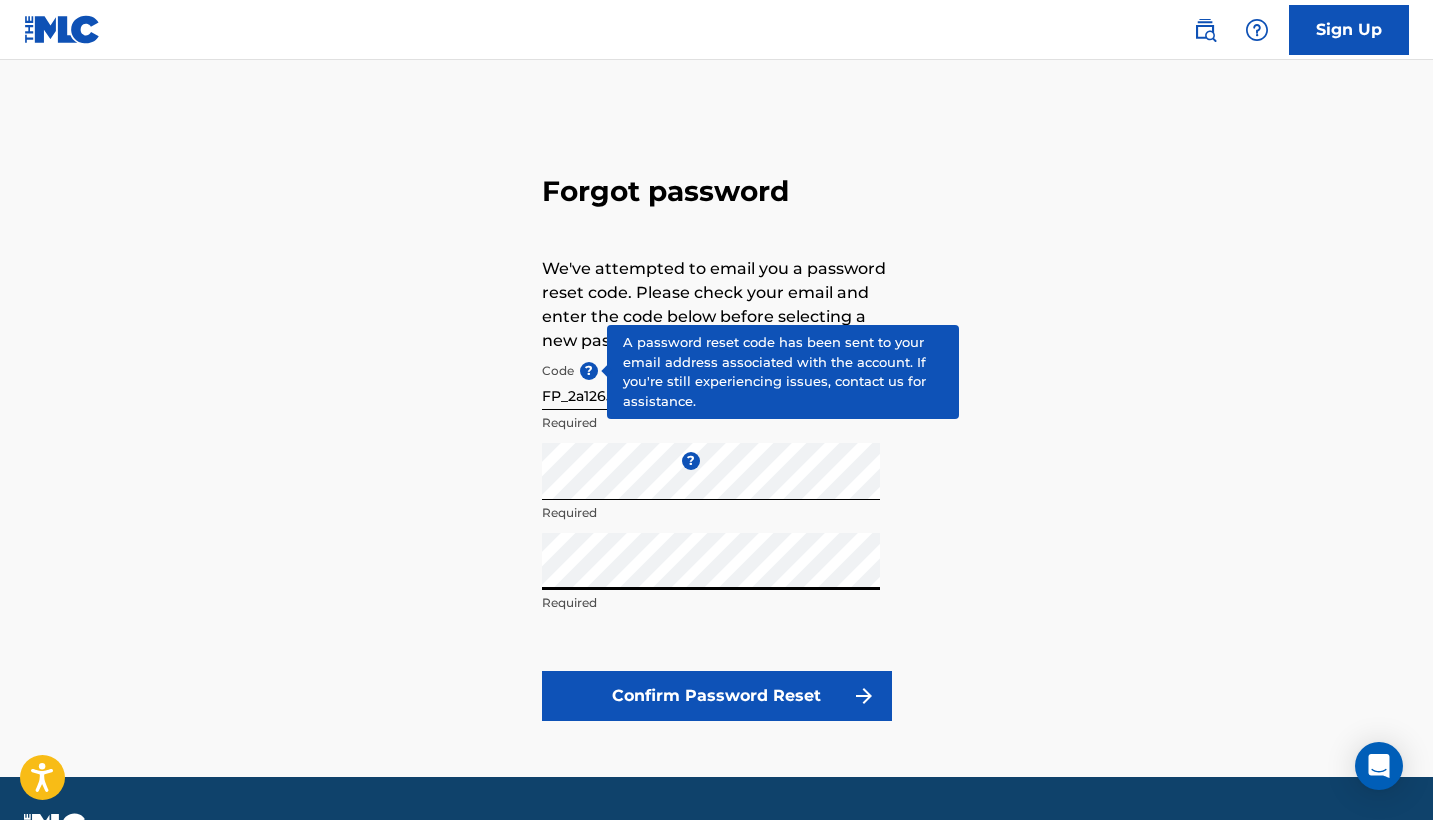 click on "Confirm Password Reset" at bounding box center [717, 696] 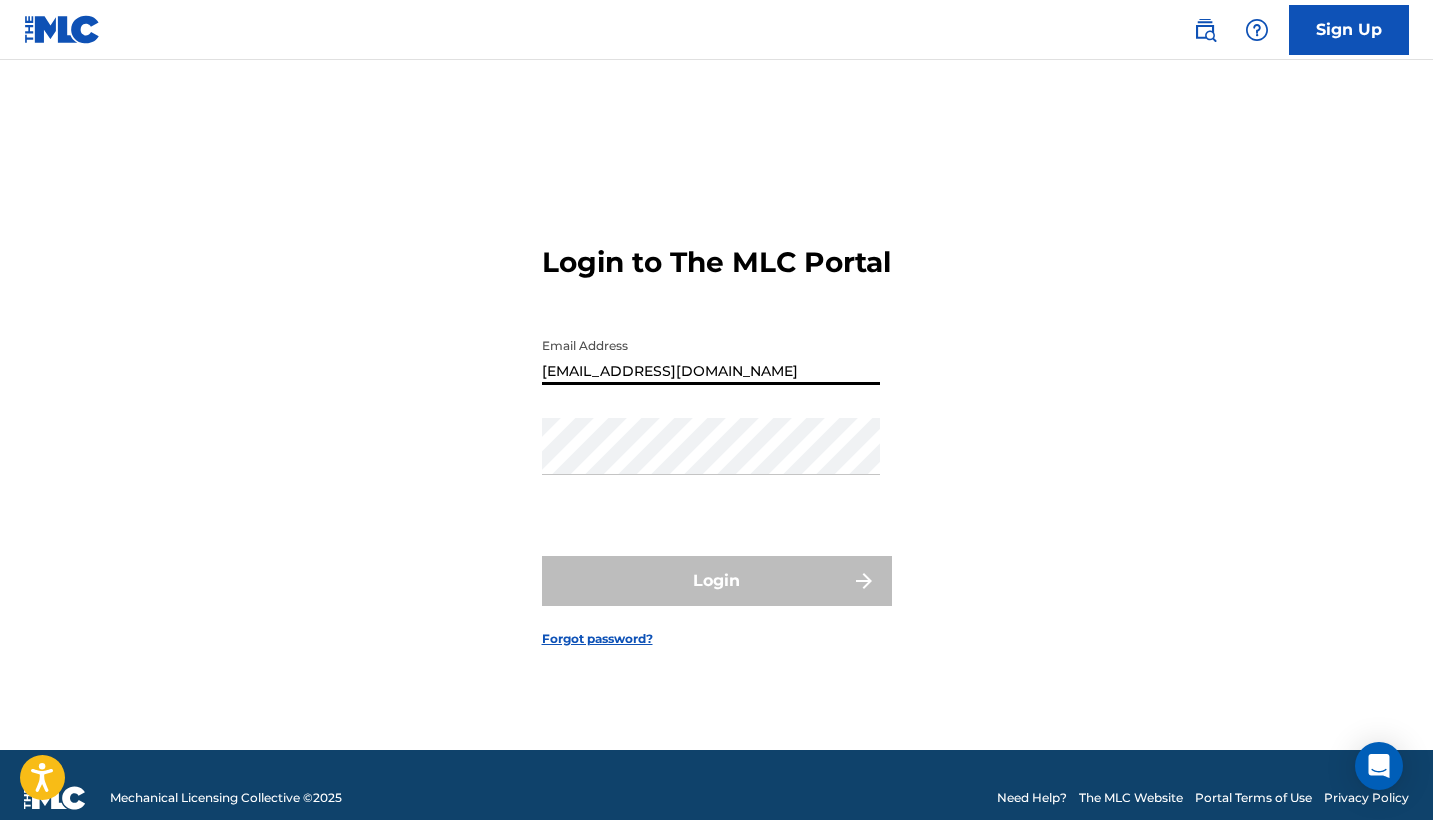 type on "[EMAIL_ADDRESS][DOMAIN_NAME]" 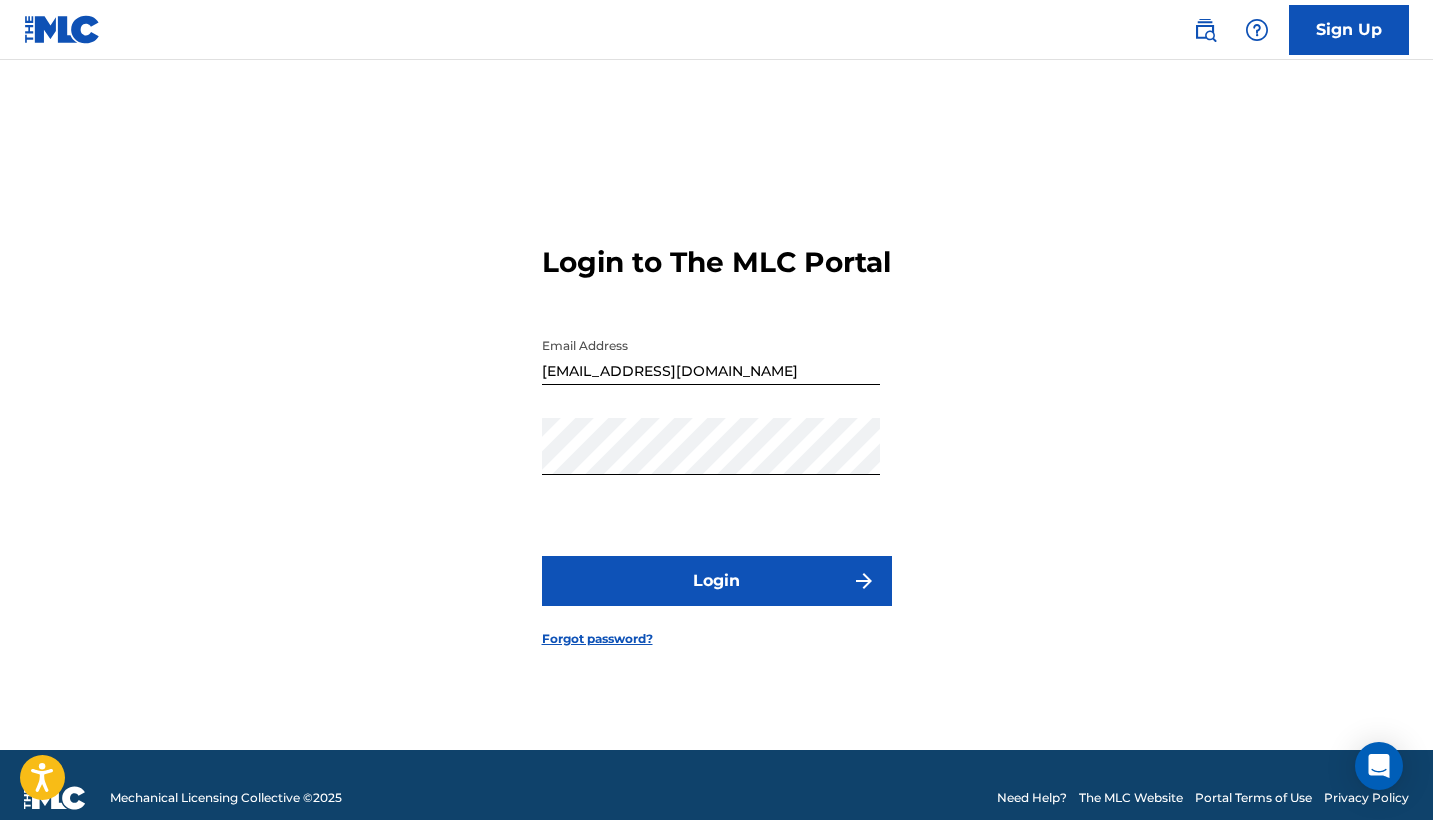 click on "Login" at bounding box center [717, 581] 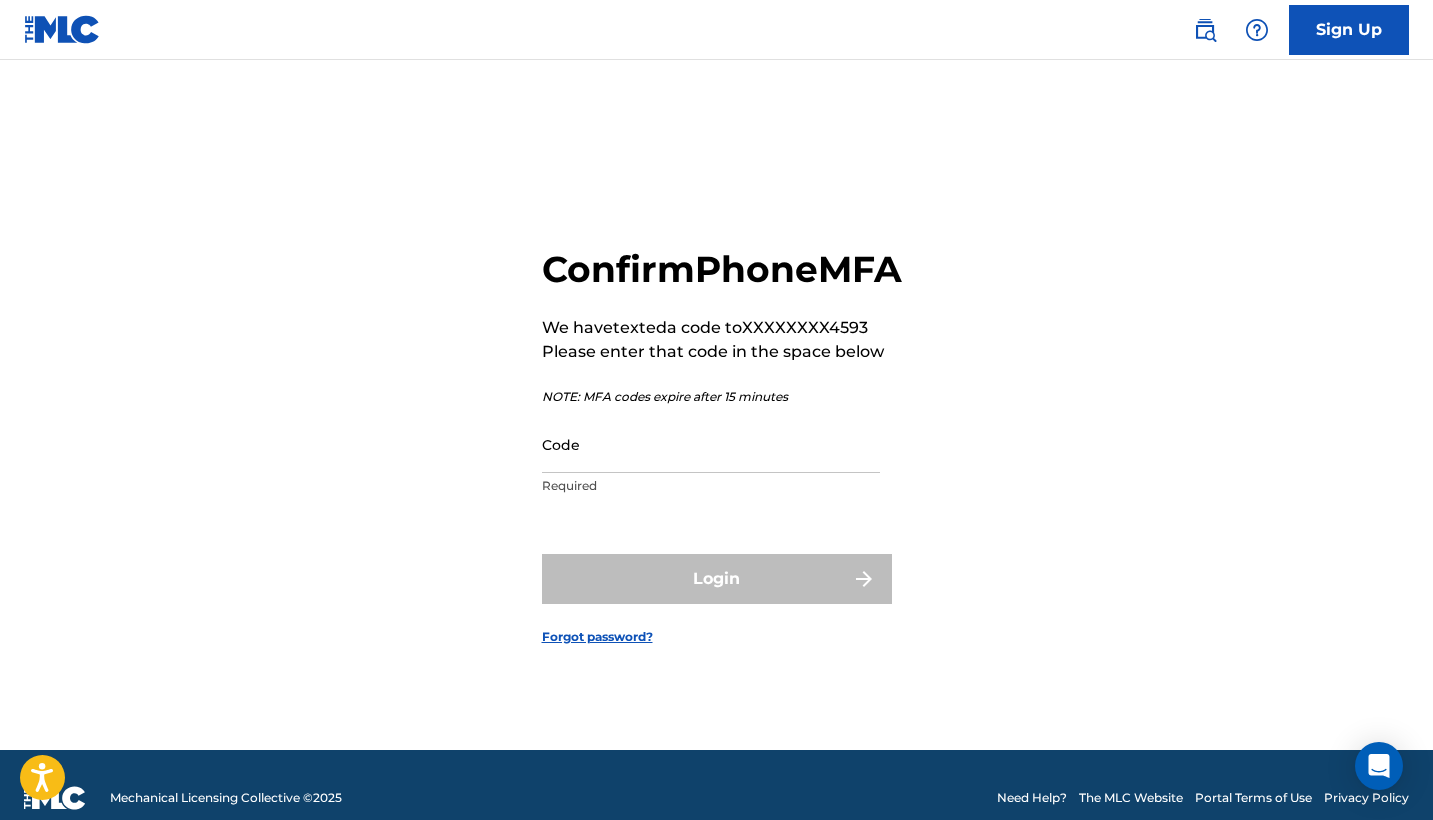 click on "Code" at bounding box center (711, 444) 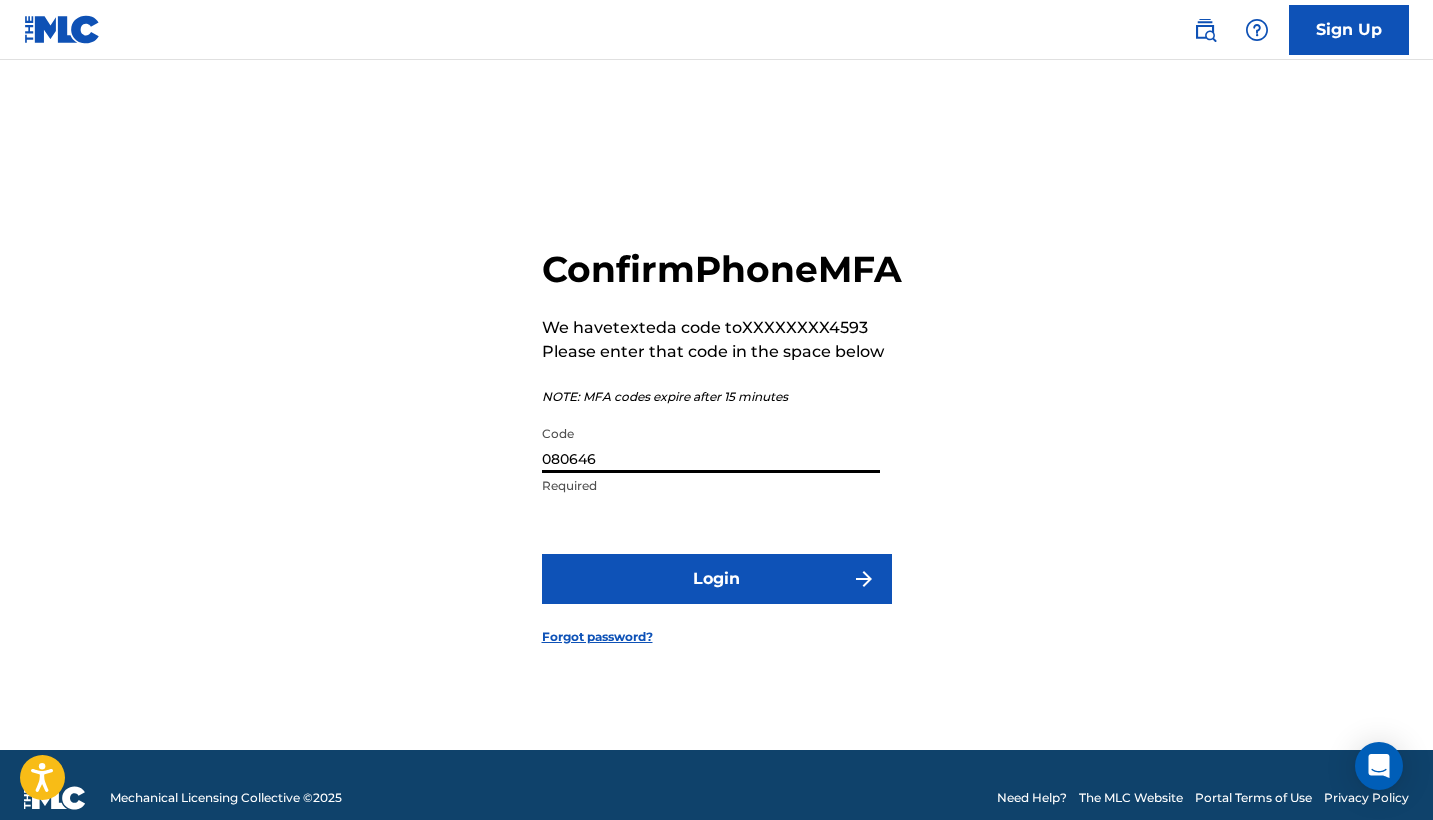 type on "080646" 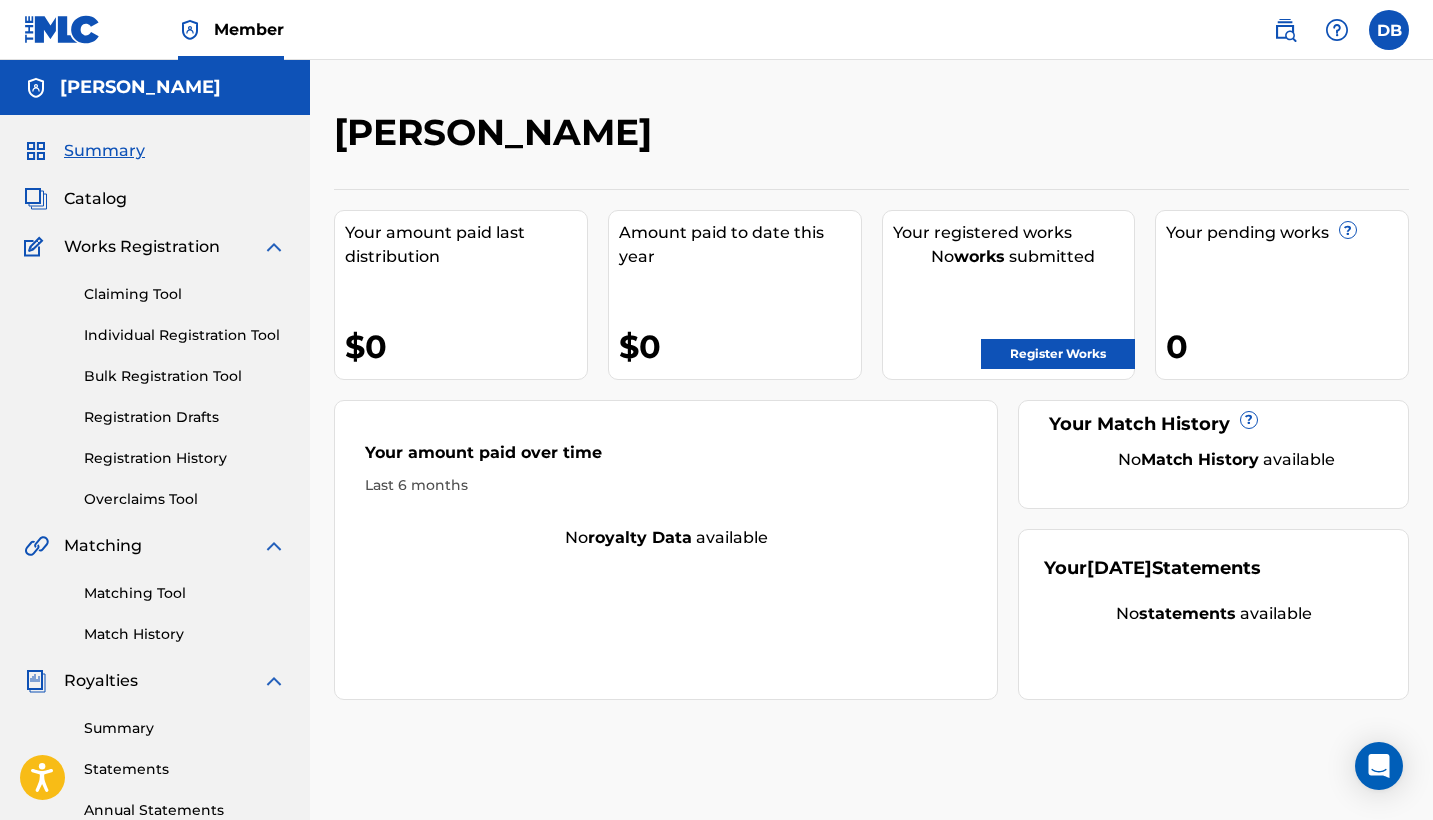 scroll, scrollTop: 0, scrollLeft: 0, axis: both 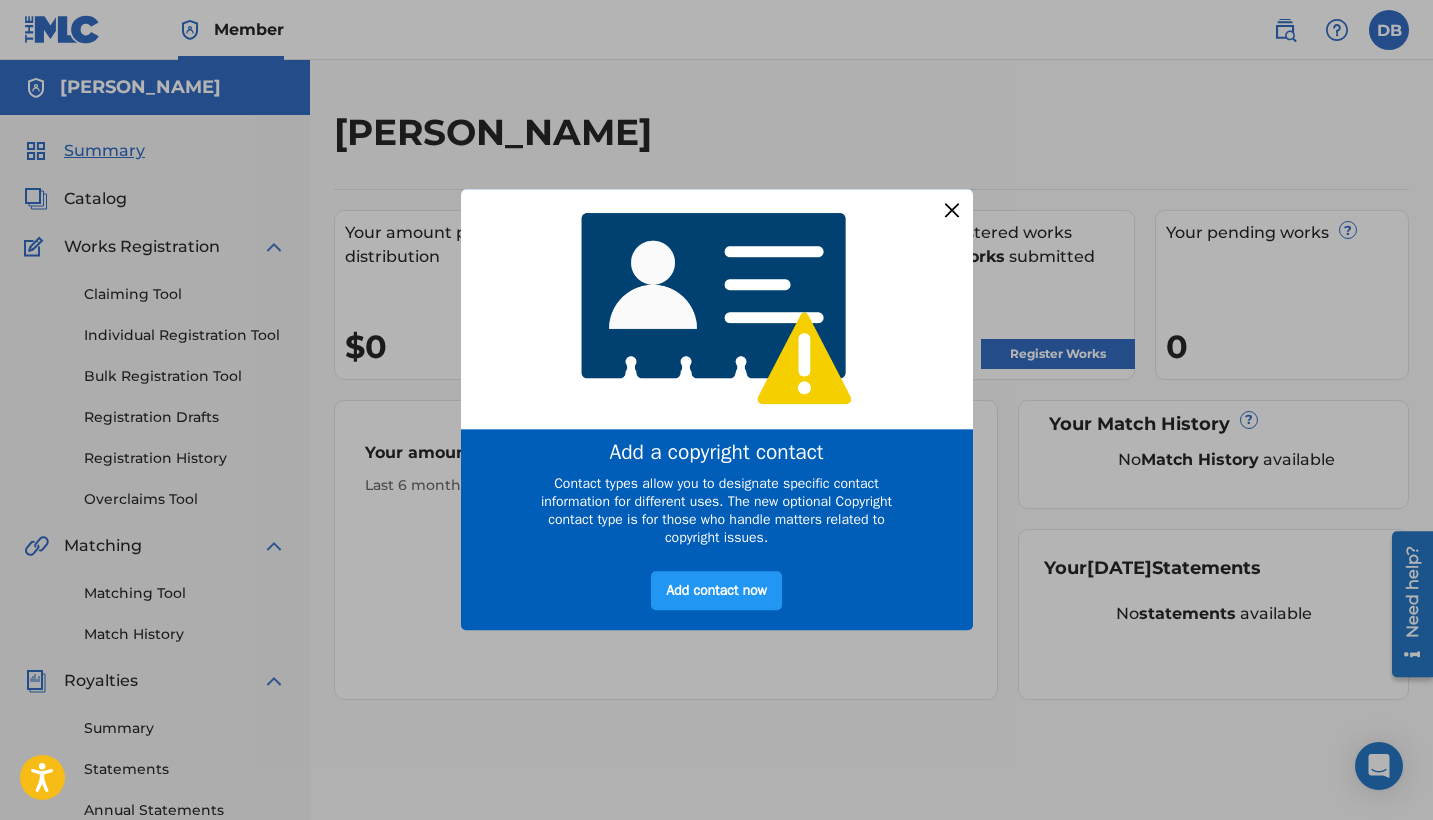 click at bounding box center [951, 210] 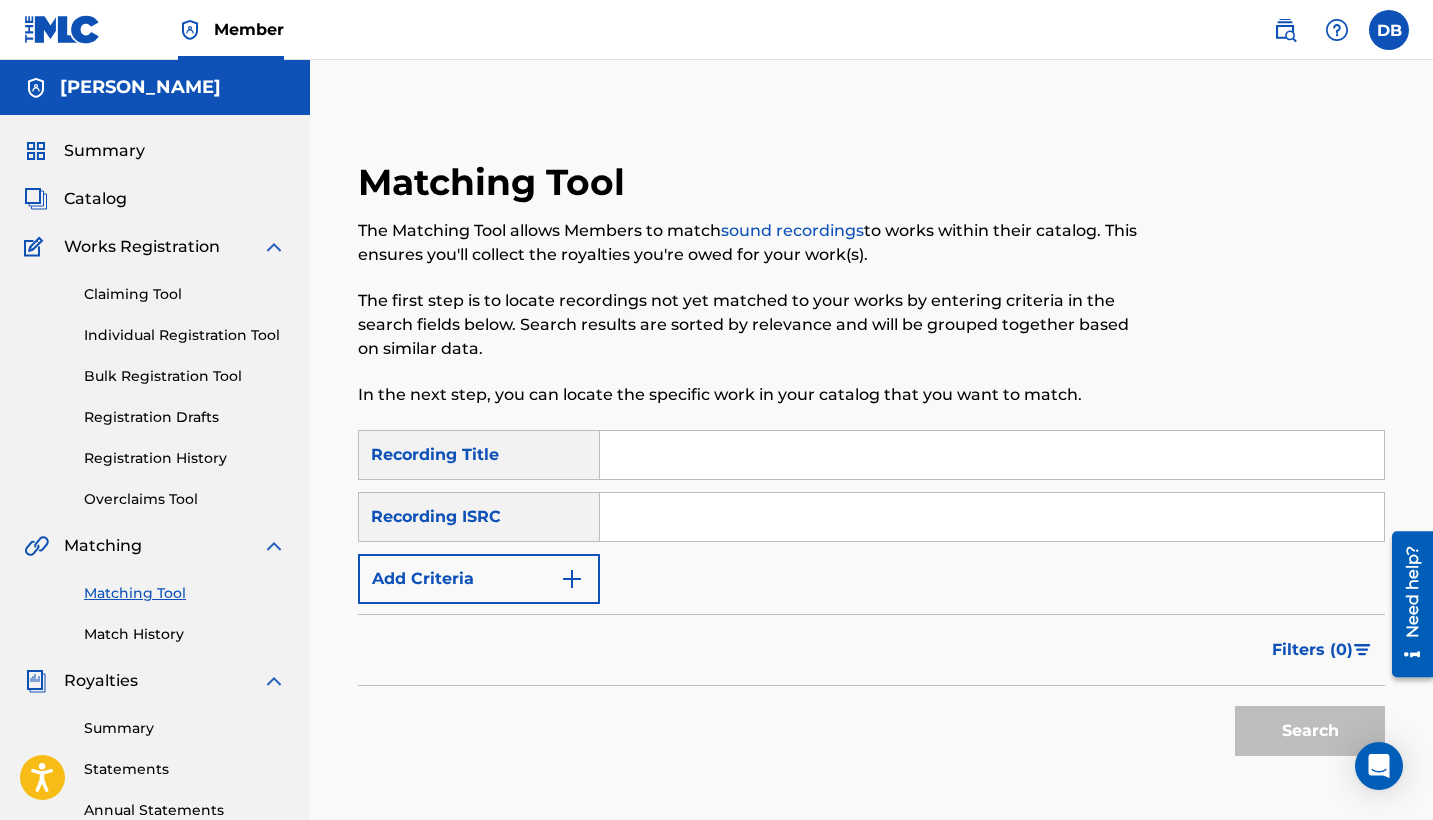 click on "Catalog" at bounding box center [95, 199] 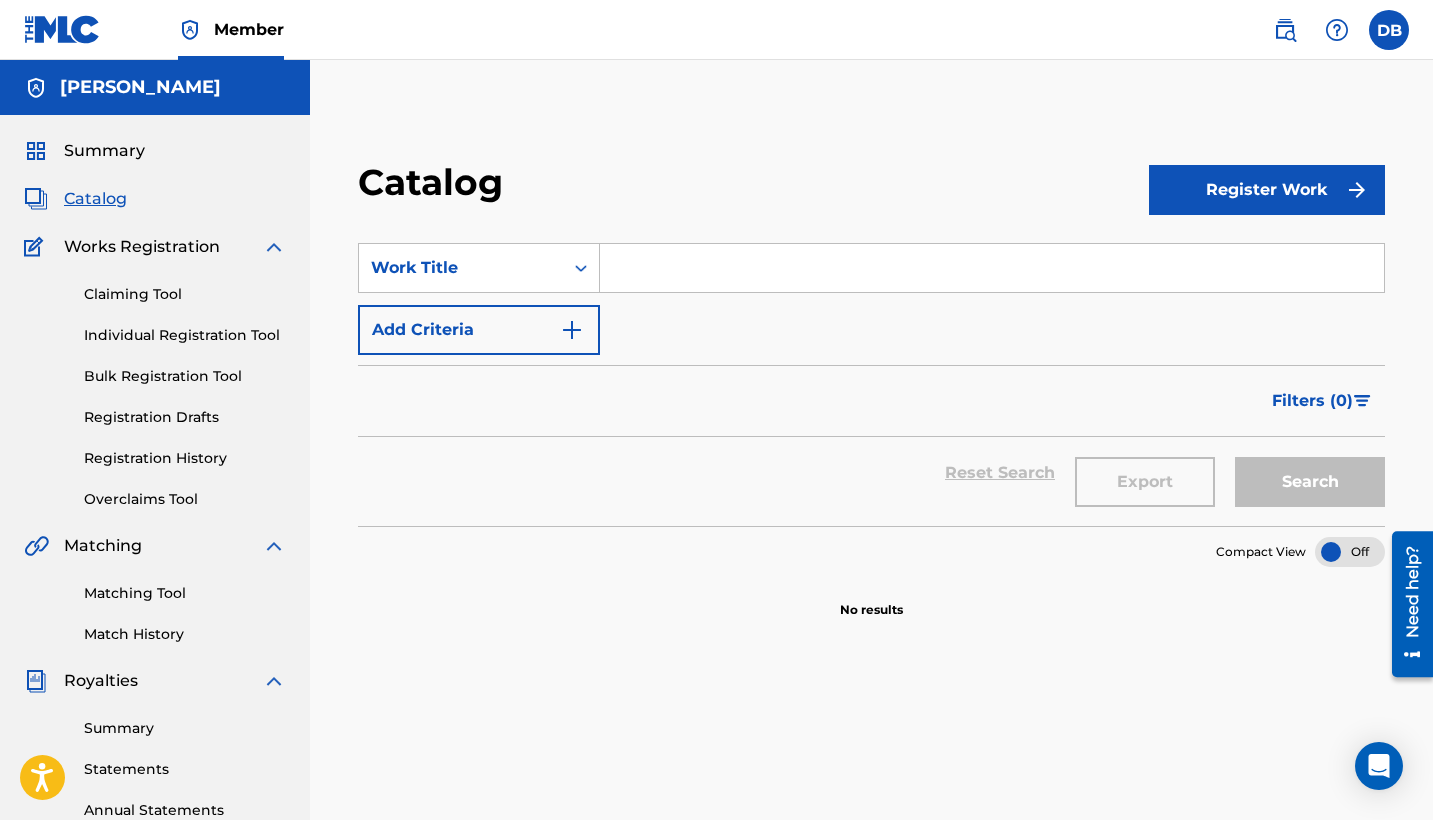 scroll, scrollTop: 0, scrollLeft: 0, axis: both 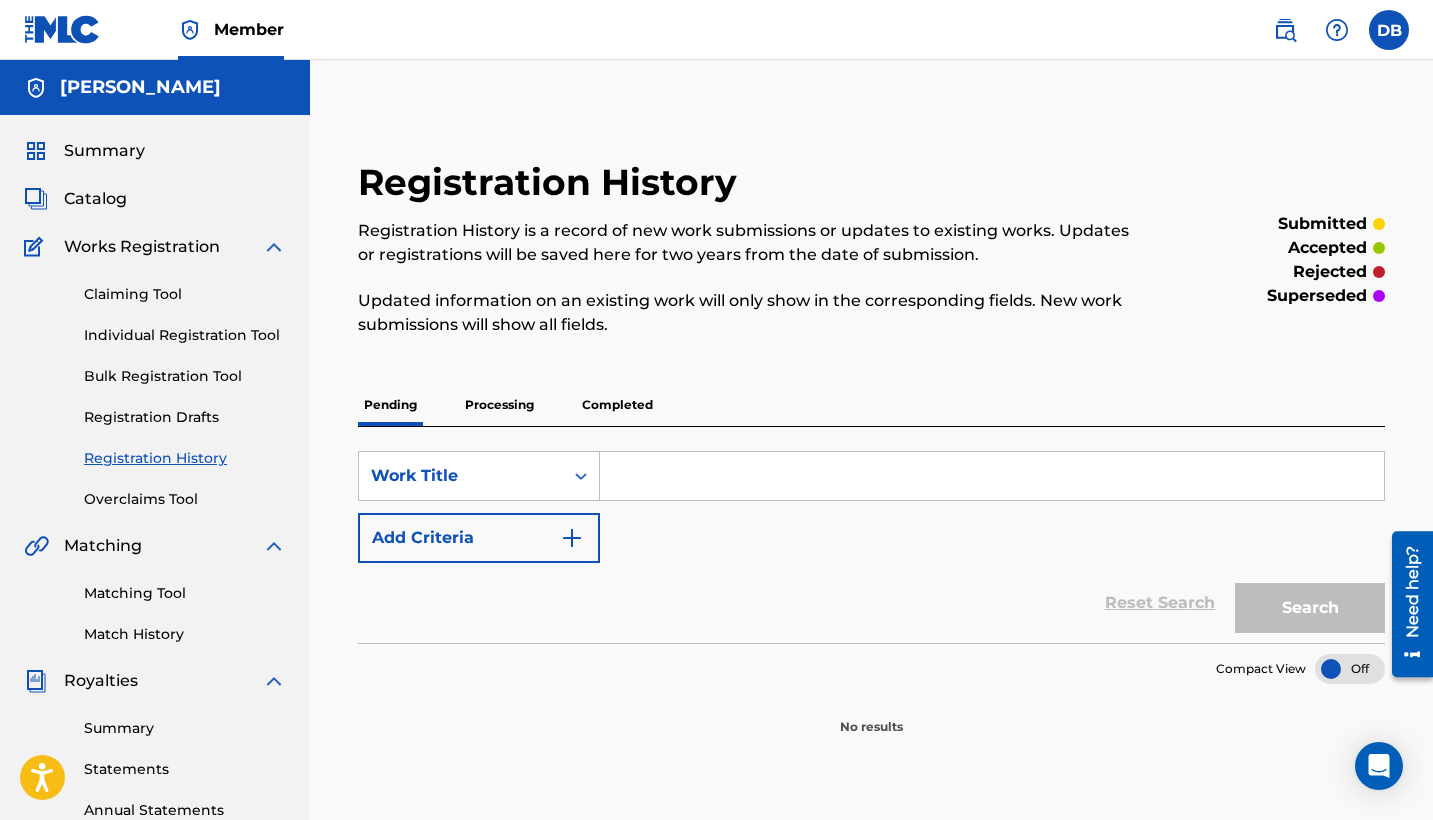 click on "Individual Registration Tool" at bounding box center (185, 335) 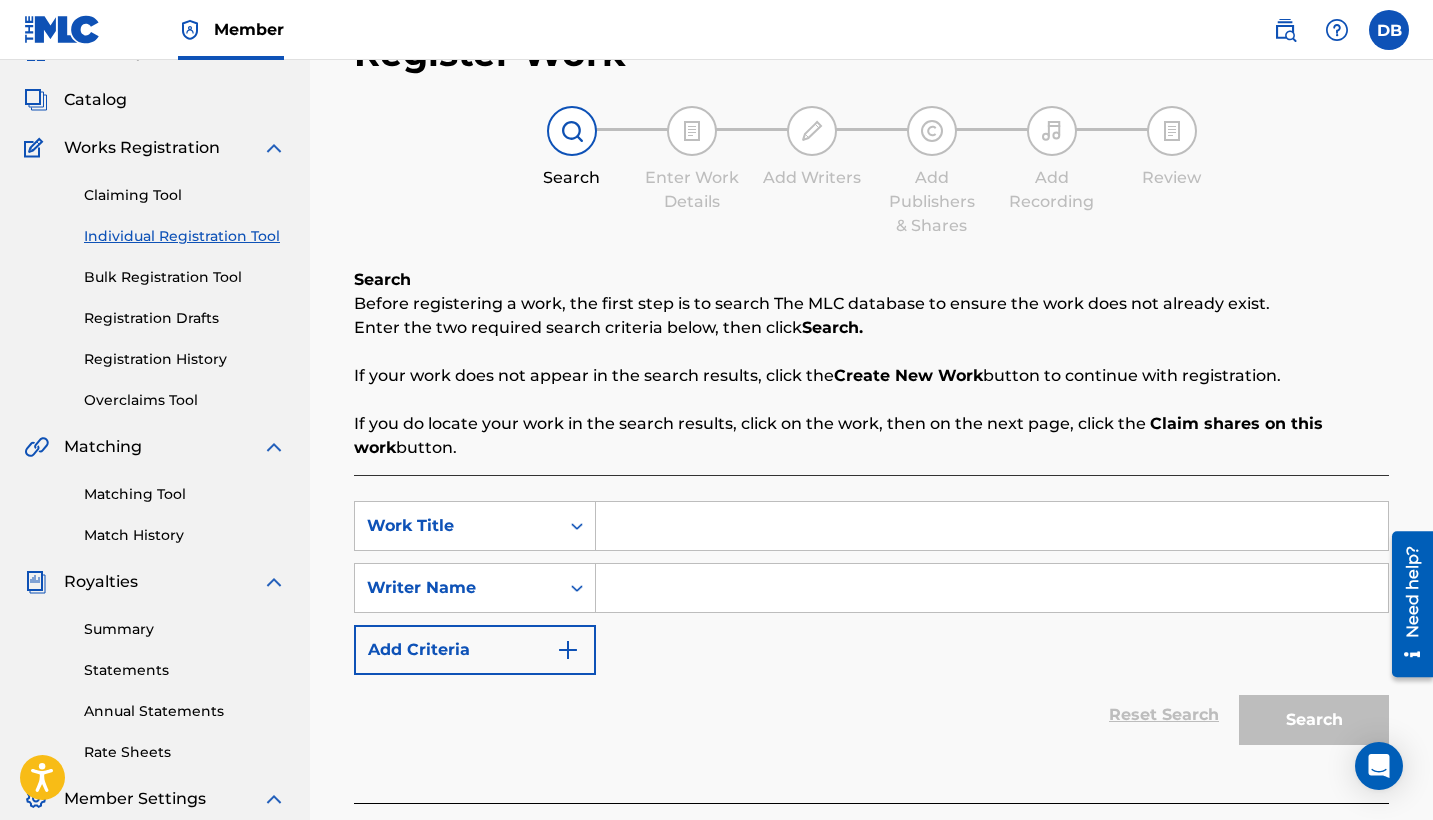 scroll, scrollTop: 105, scrollLeft: 0, axis: vertical 